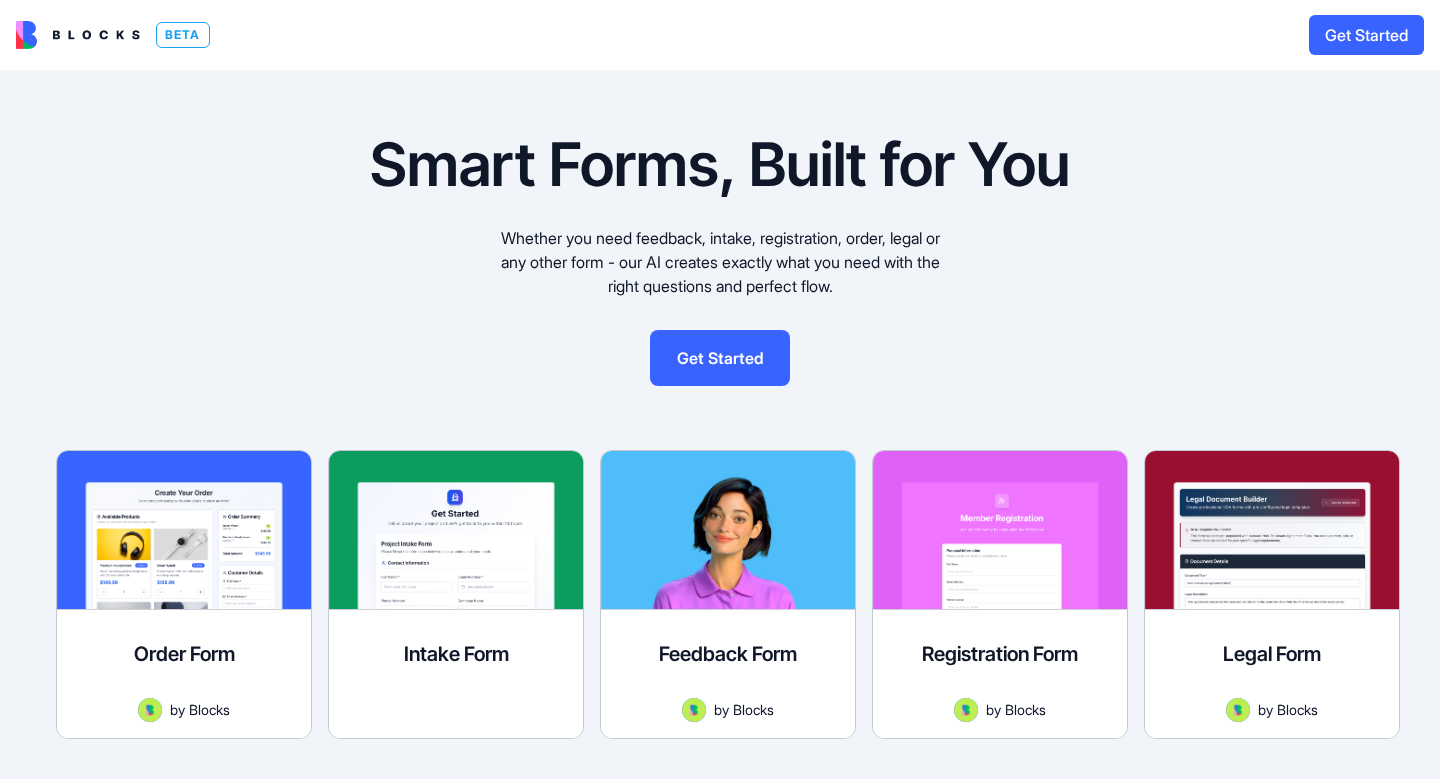 scroll, scrollTop: 0, scrollLeft: 0, axis: both 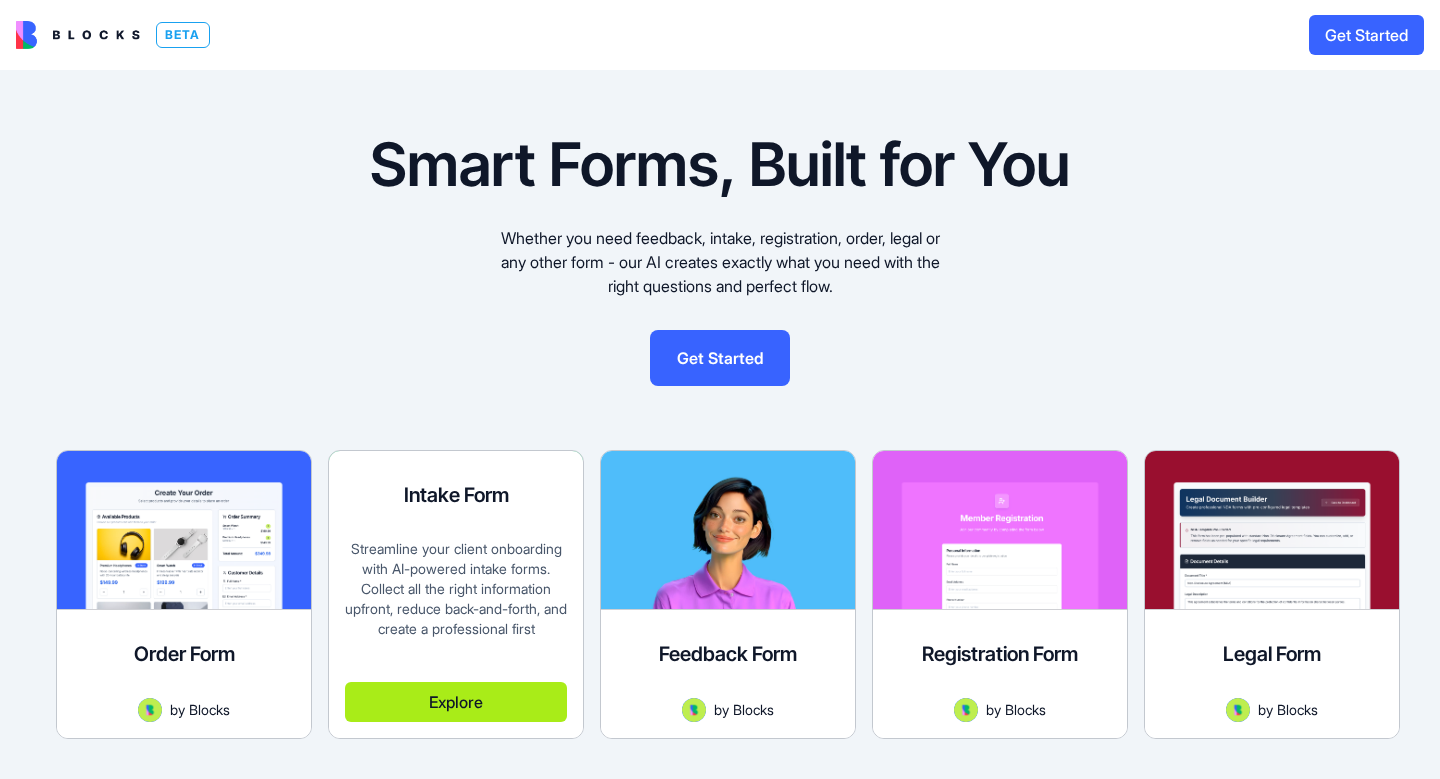 click on "Explore" at bounding box center (456, 702) 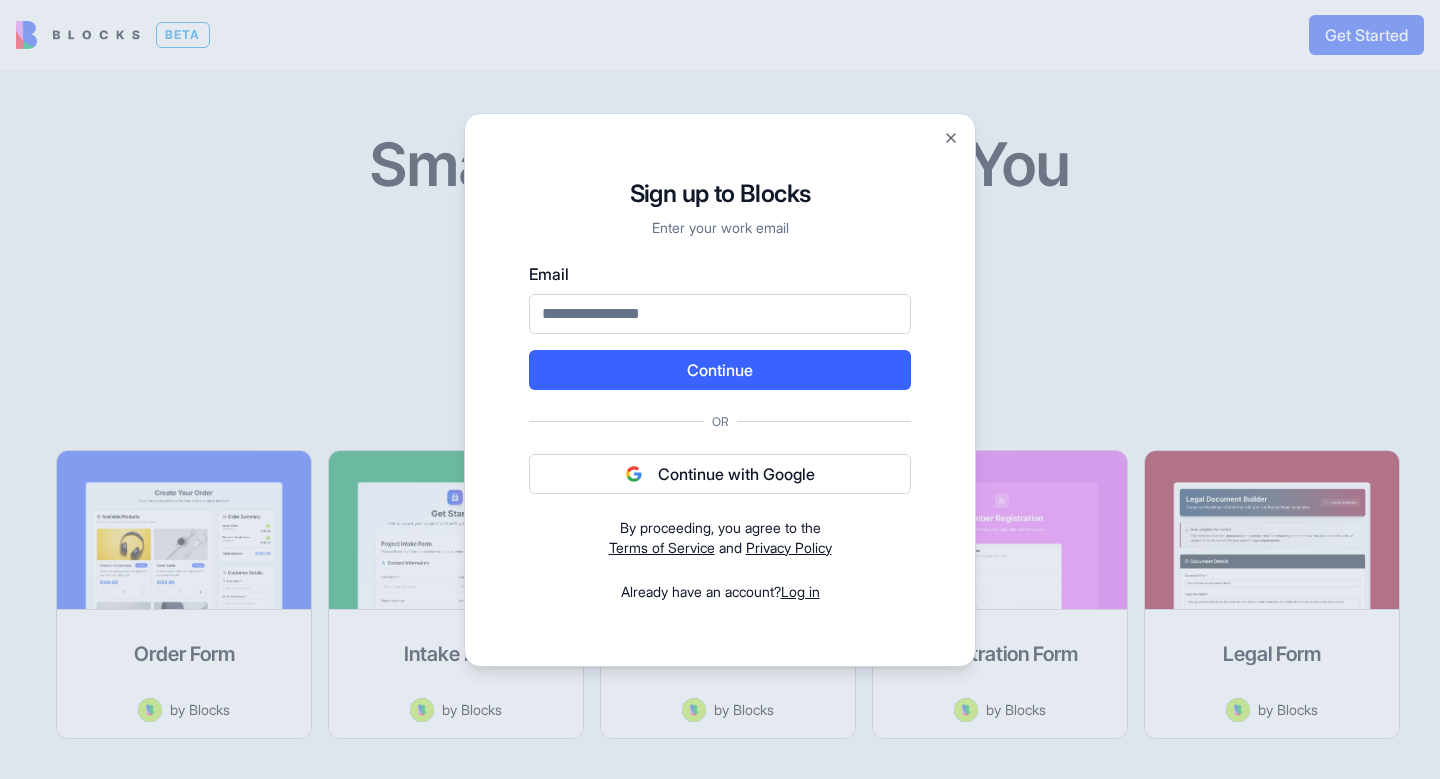 click on "Signup to Blocks Sign up to Blocks Enter your work email Email Continue Or Continue with Google By proceeding, you agree to the Terms of Service and Privacy Policy Already have an account? Log in Close" at bounding box center [720, 390] 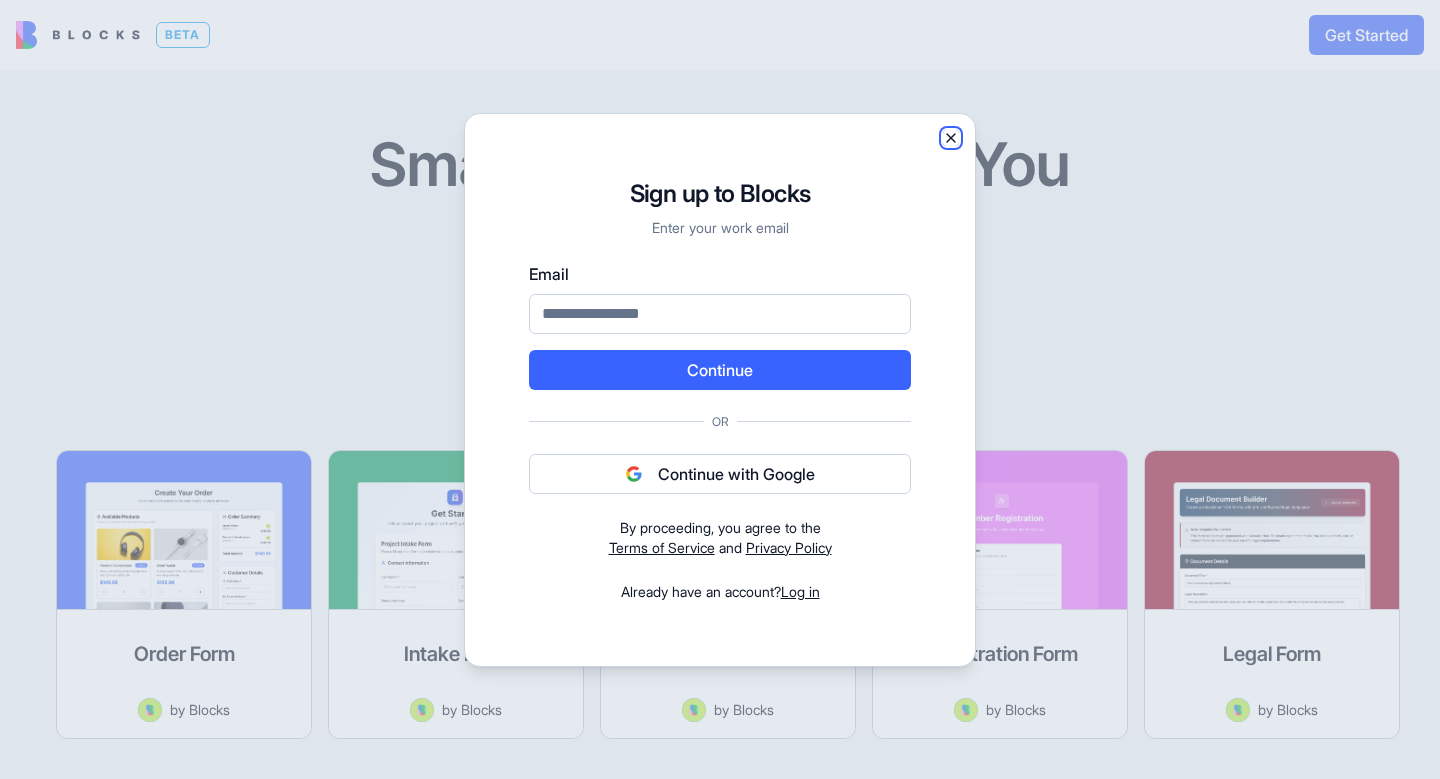 click 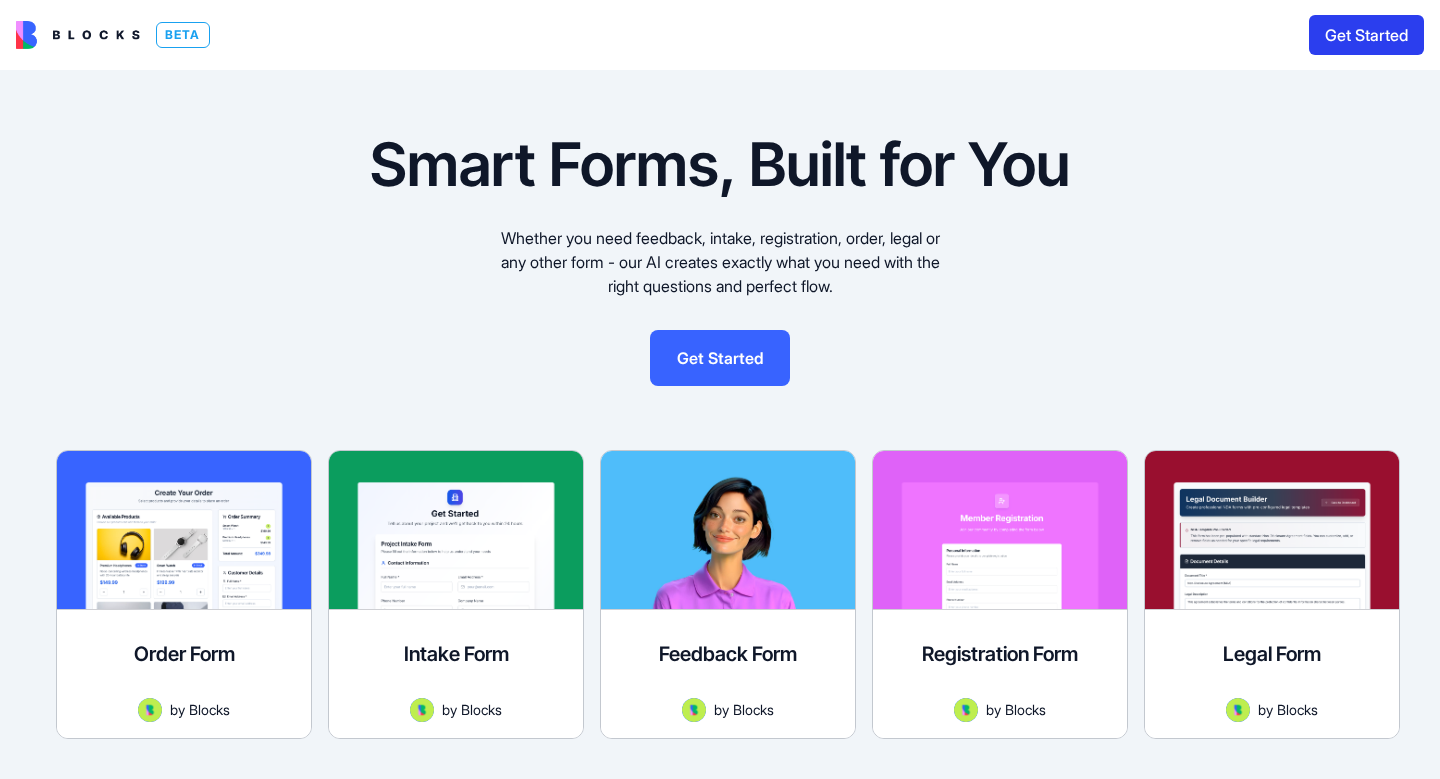 click on "Get Started" at bounding box center (1366, 35) 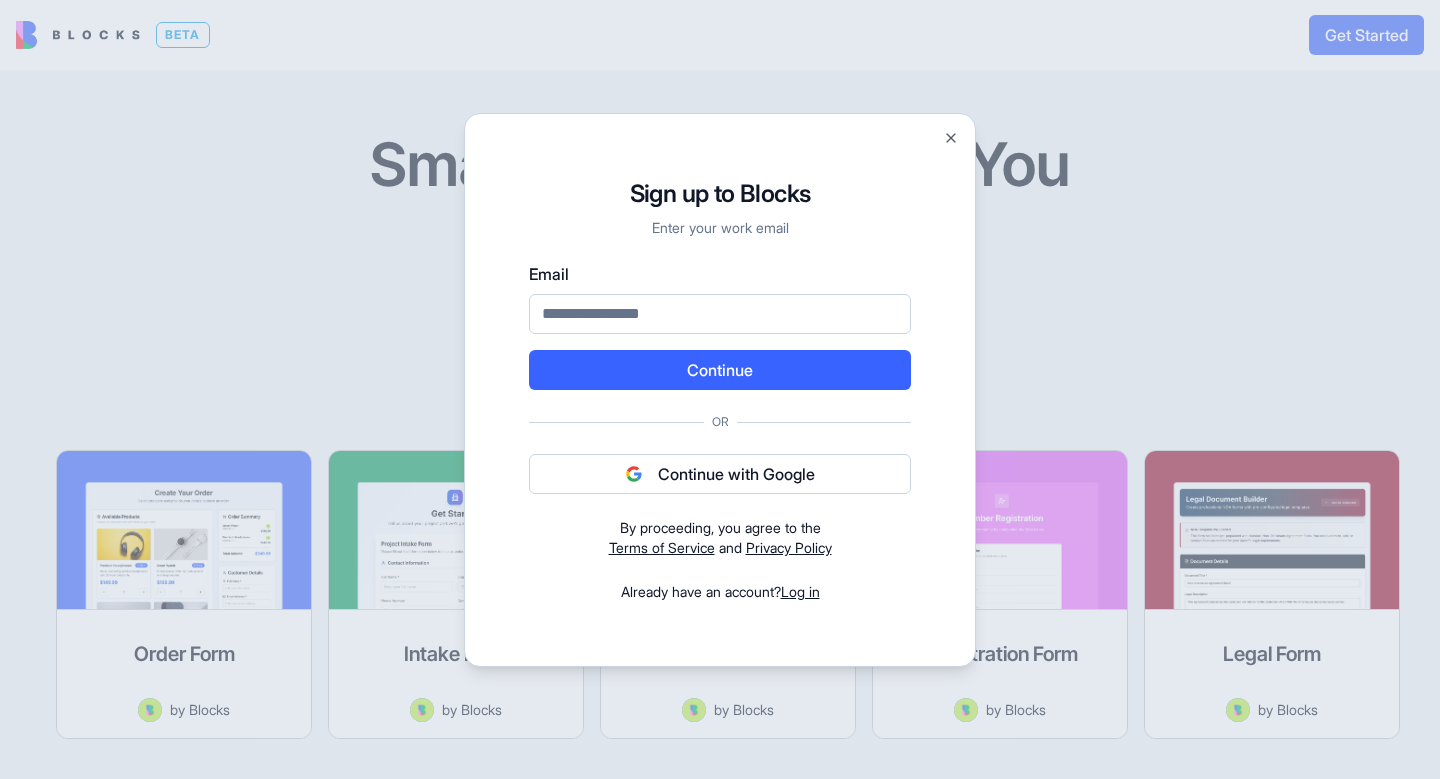 click on "Email" at bounding box center [720, 314] 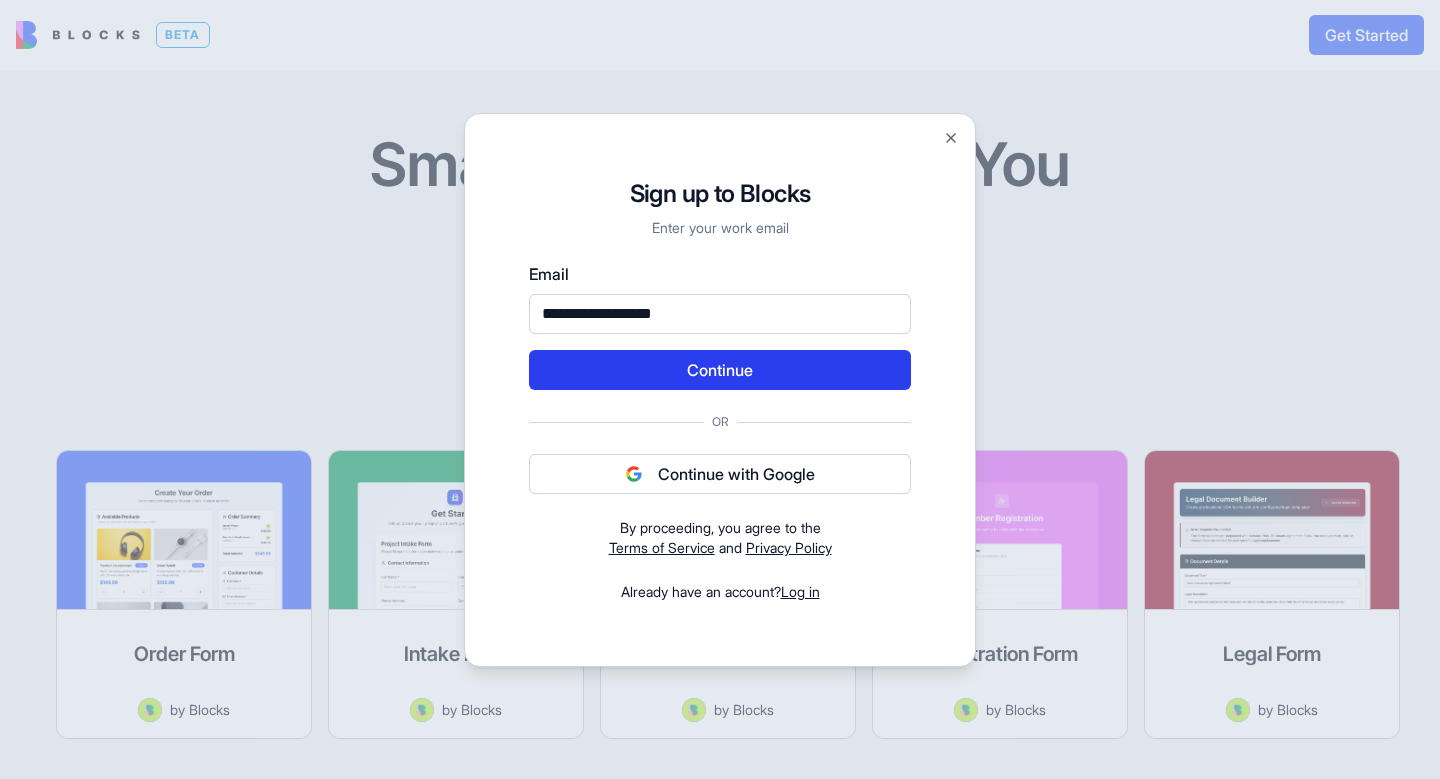 click on "Continue" at bounding box center [720, 370] 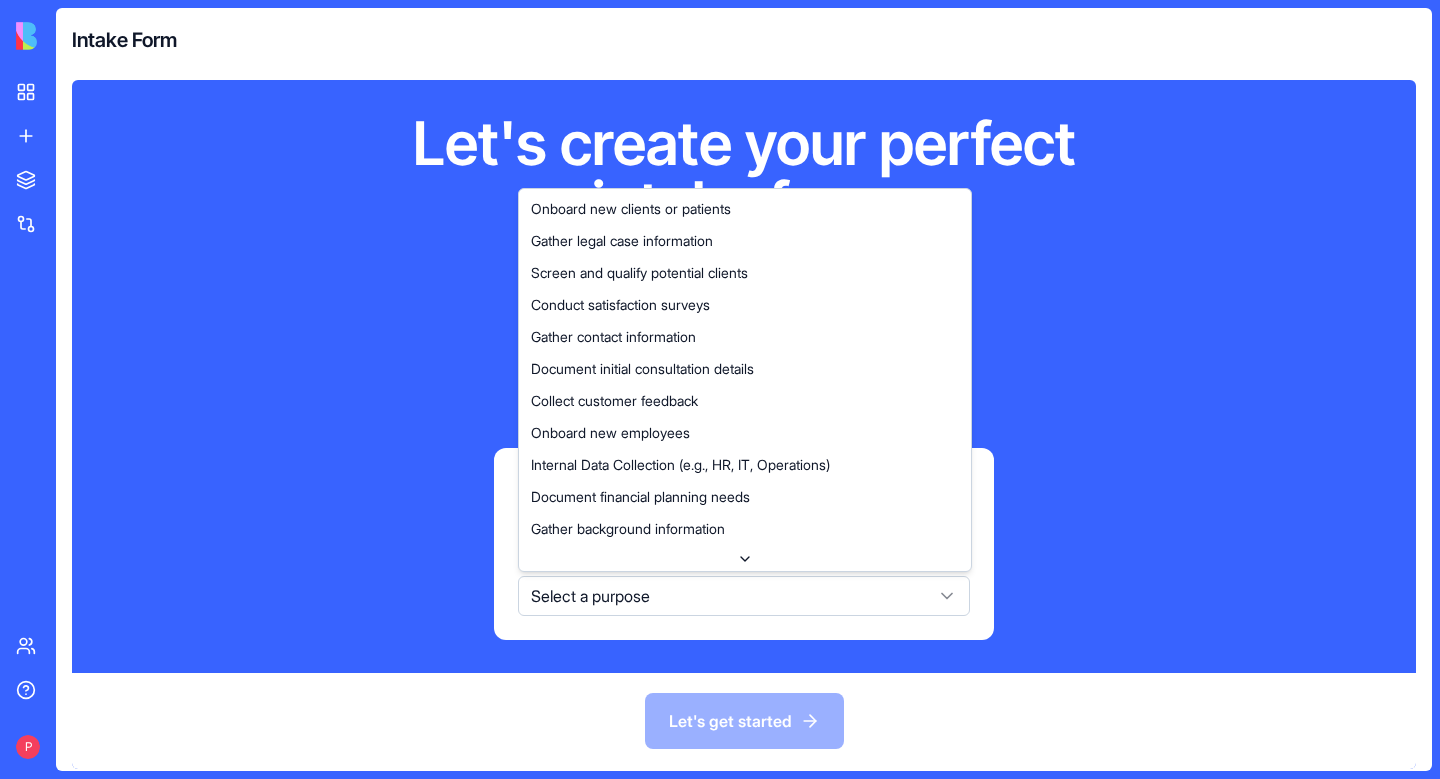 click on "My workspace New App
To pick up a draggable item, press the space bar.
While dragging, use the arrow keys to move the item.
Press space again to drop the item in its new position, or press escape to cancel.
Marketplace Integrations Team Help P Intake Form Let's create your perfect intake form Hi there! 👋 Let's create y What is the main purpose of this form? We'll use this to personalize your experience. I need a form for... Select a purpose Let's get started
Cookie settings Onboard new clients or patients Gather legal case information Screen and qualify potential clients Conduct satisfaction surveys Gather contact information Document initial consultation details Collect customer feedback  Onboard new employees Internal Data Collection (e.g., HR, IT, Operations) Document financial planning needs Gather background information Ensure legal compliance Process contract agreements Onboard new clients/customers Gather educational background Assess fitness or health goals" at bounding box center (720, 389) 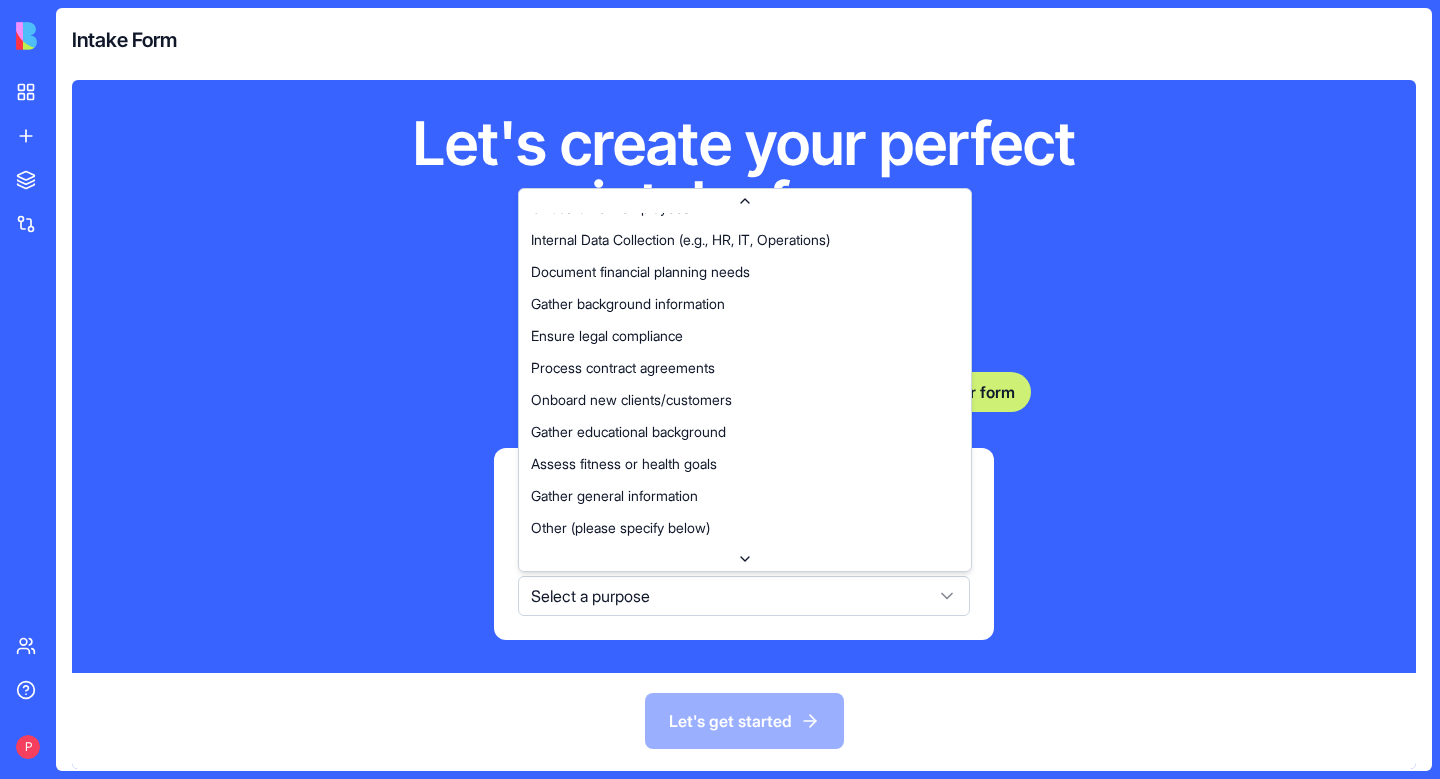 scroll, scrollTop: 226, scrollLeft: 0, axis: vertical 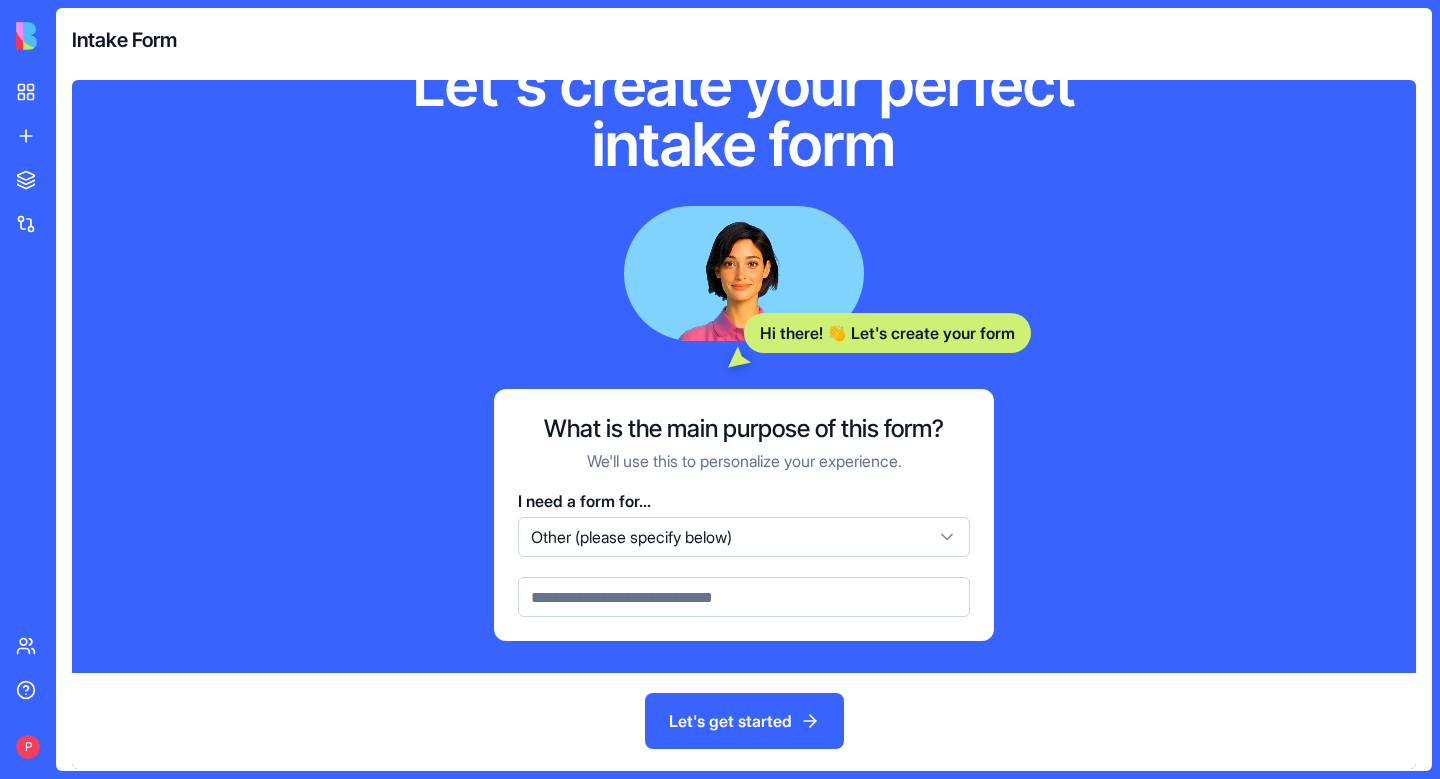 click at bounding box center (744, 597) 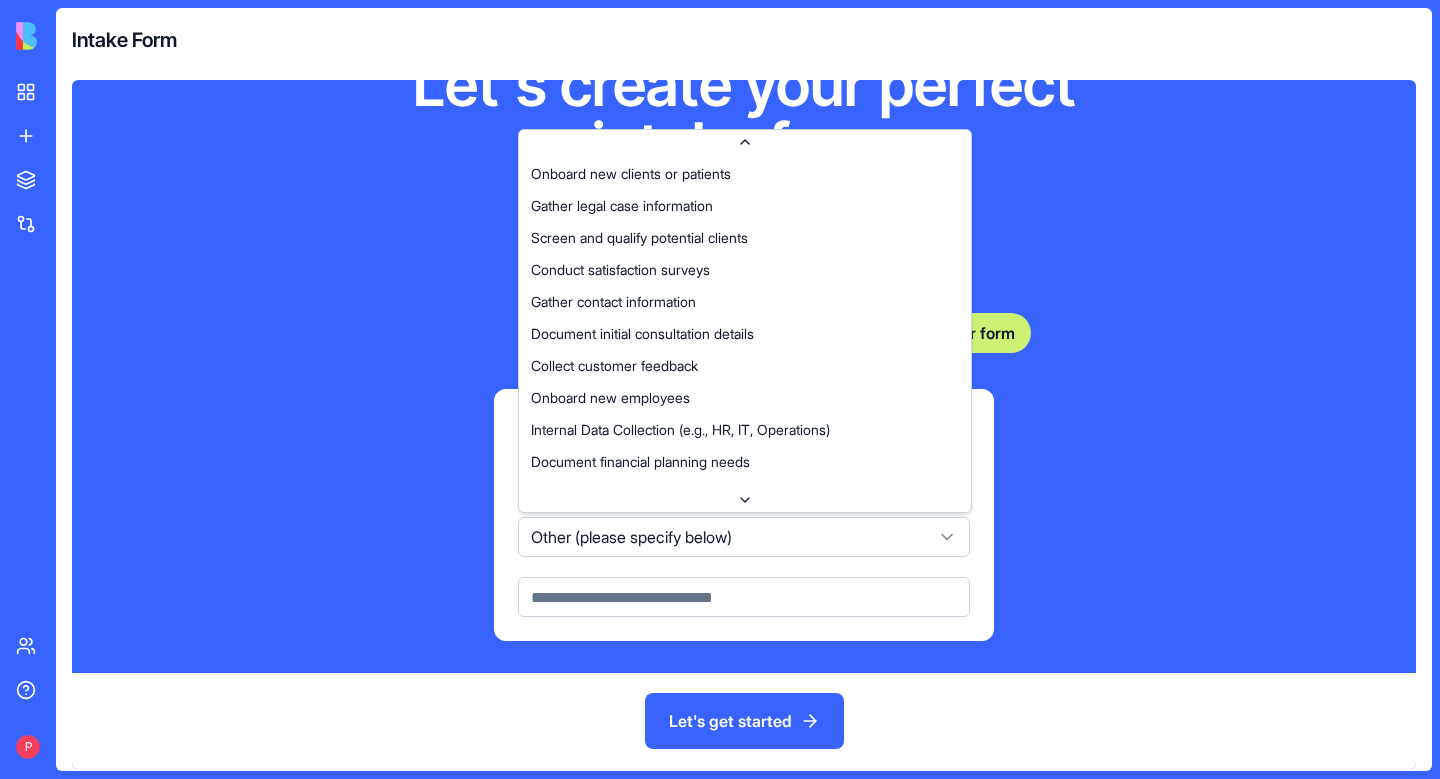 click on "My workspace New App
To pick up a draggable item, press the space bar.
While dragging, use the arrow keys to move the item.
Press space again to drop the item in its new position, or press escape to cancel.
Marketplace Integrations Team Help P Intake Form Let's create your perfect intake form Hi there! 👋 Let's create your form What is the main purpose of this form? We'll use this to personalize your experience. I need a form for... Other (please specify below) Let's get started
Cookie settings Onboard new clients or patients Gather legal case information Screen and qualify potential clients Conduct satisfaction surveys Gather contact information Document initial consultation details Collect customer feedback  Onboard new employees Internal Data Collection (e.g., HR, IT, Operations) Document financial planning needs Gather background information Ensure legal compliance Process contract agreements Onboard new clients/customers Gather educational background Assess fitness or health goals" at bounding box center [720, 389] 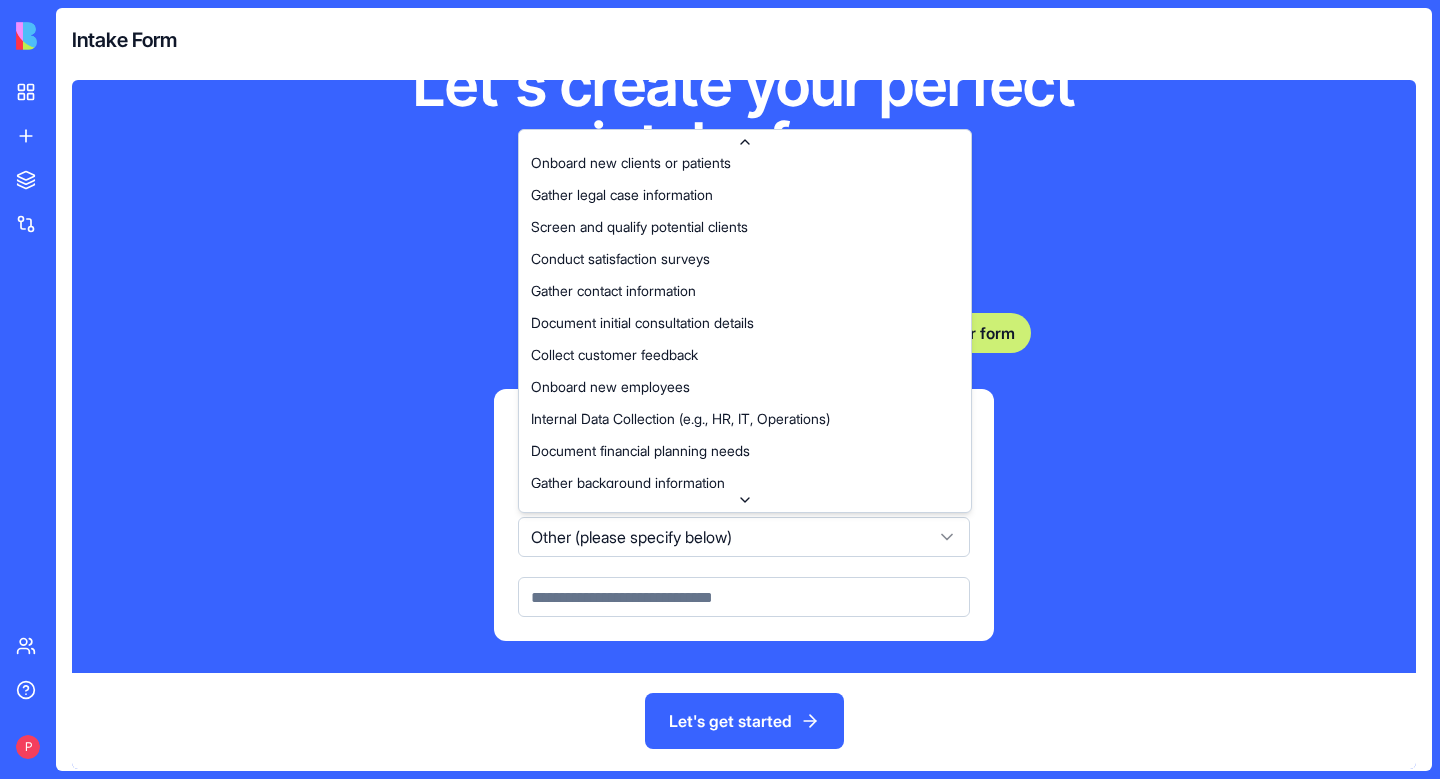 scroll, scrollTop: 0, scrollLeft: 0, axis: both 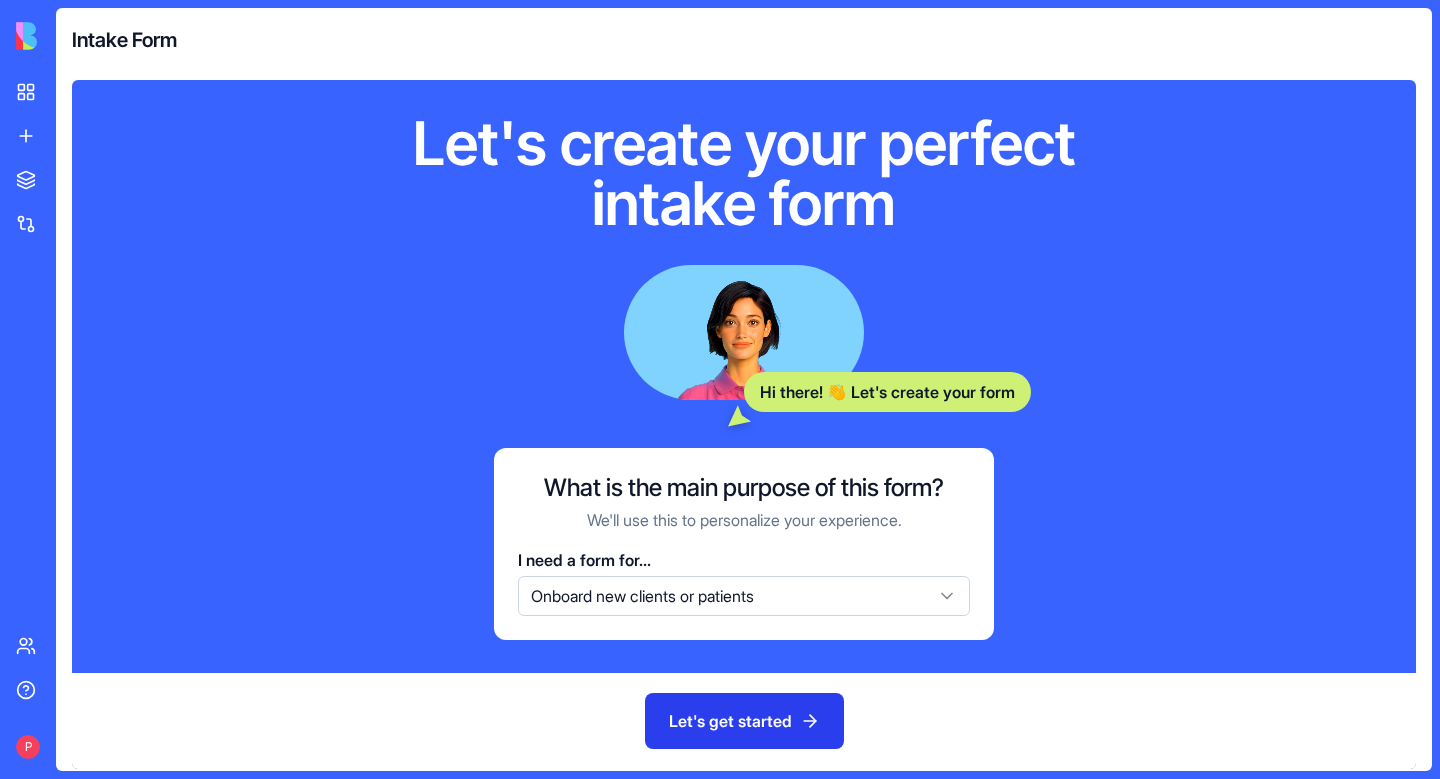 click on "Let's get started" at bounding box center [744, 721] 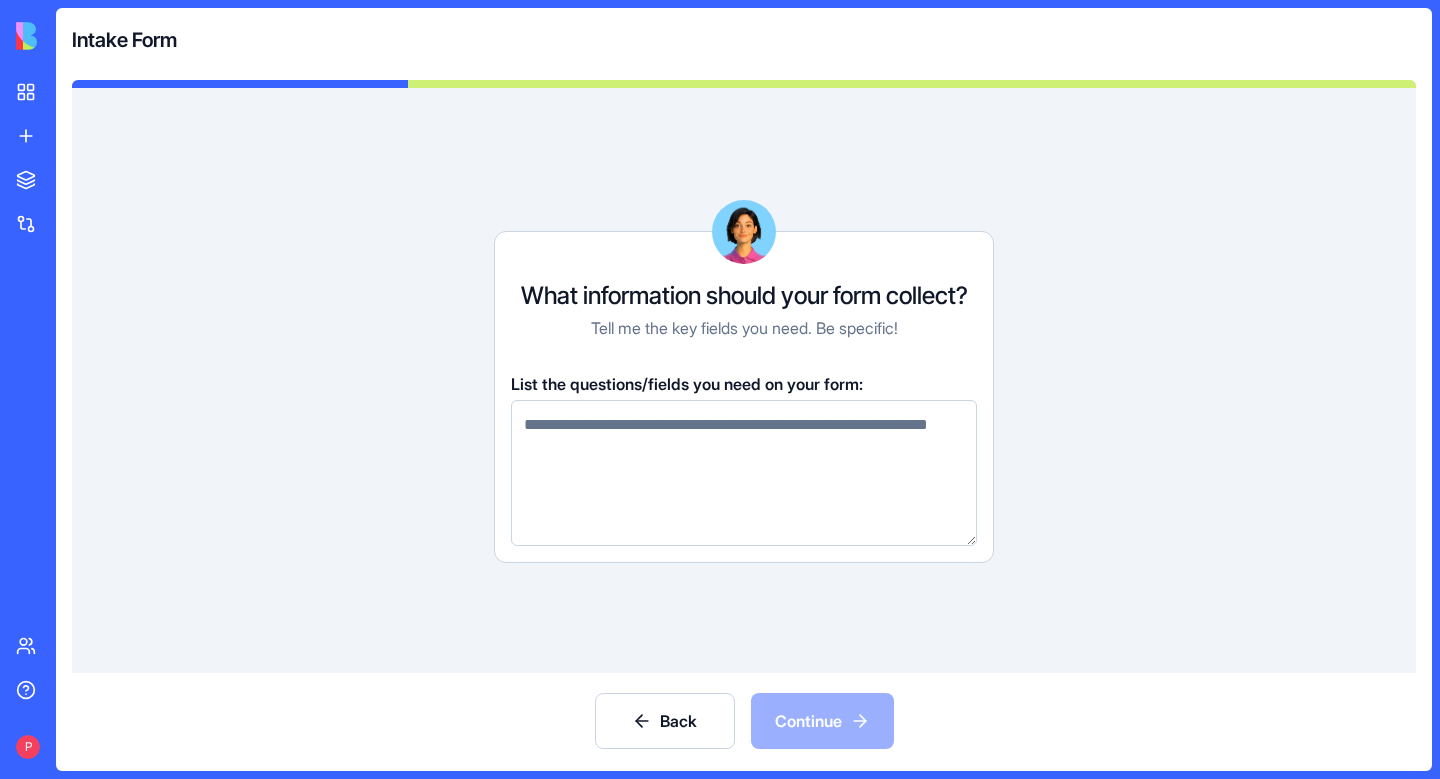 click at bounding box center (744, 473) 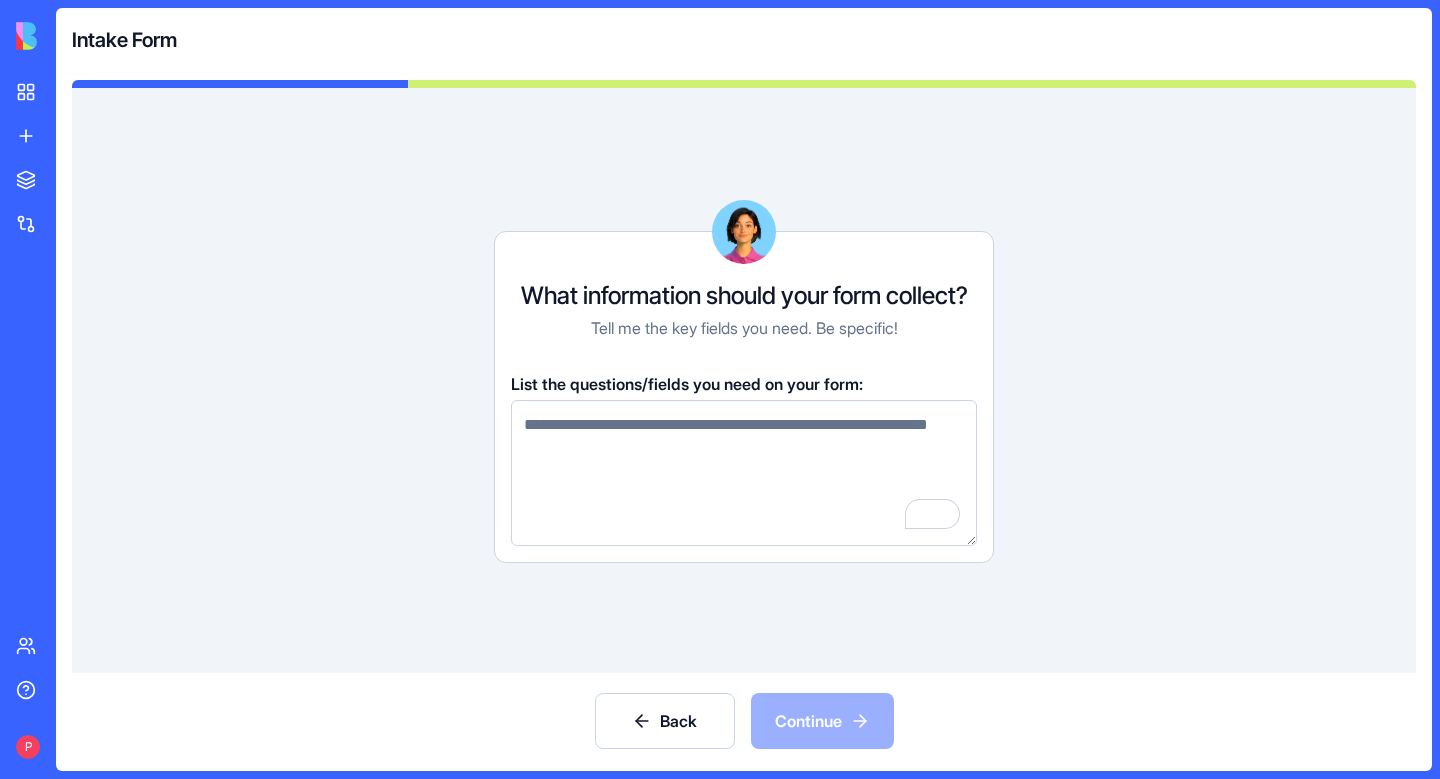 paste on "**********" 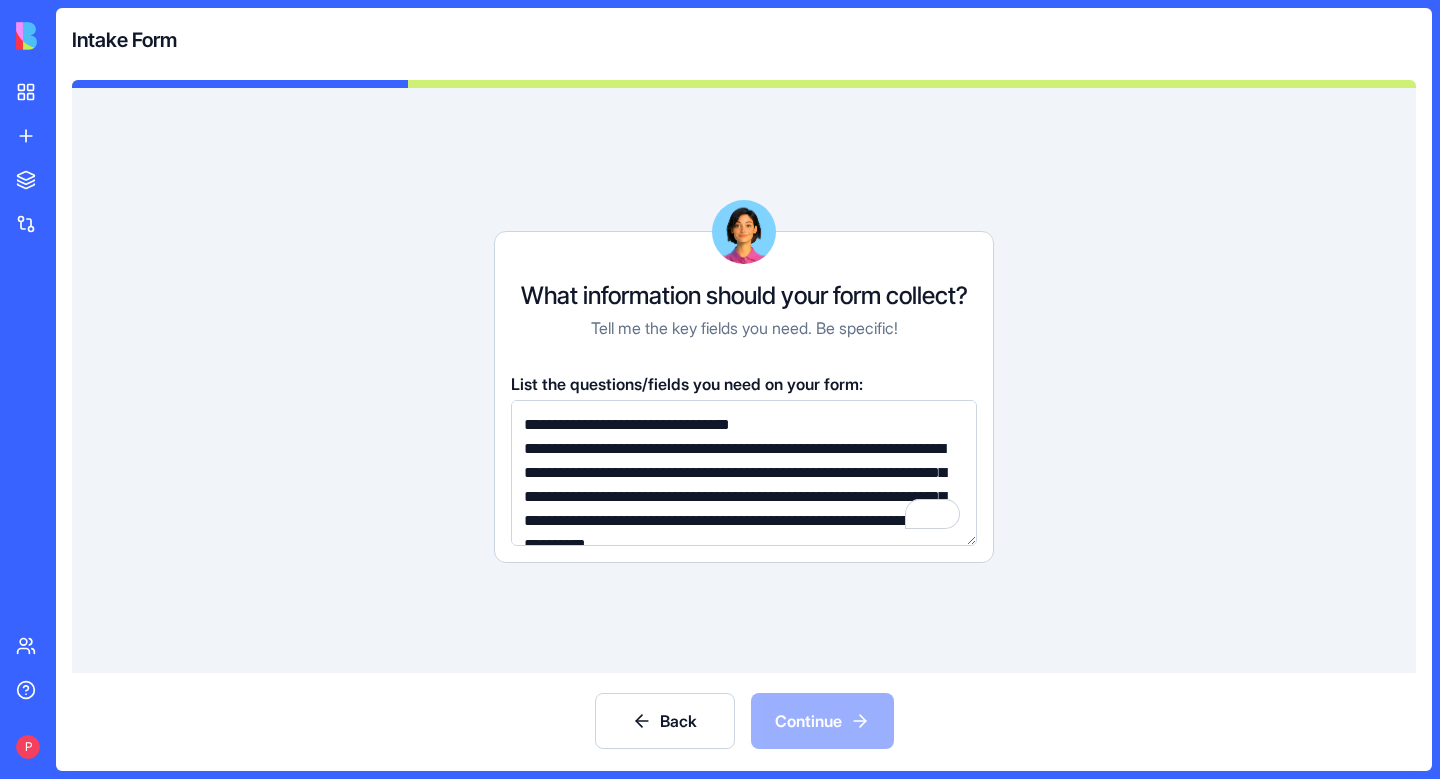 scroll, scrollTop: 5385, scrollLeft: 0, axis: vertical 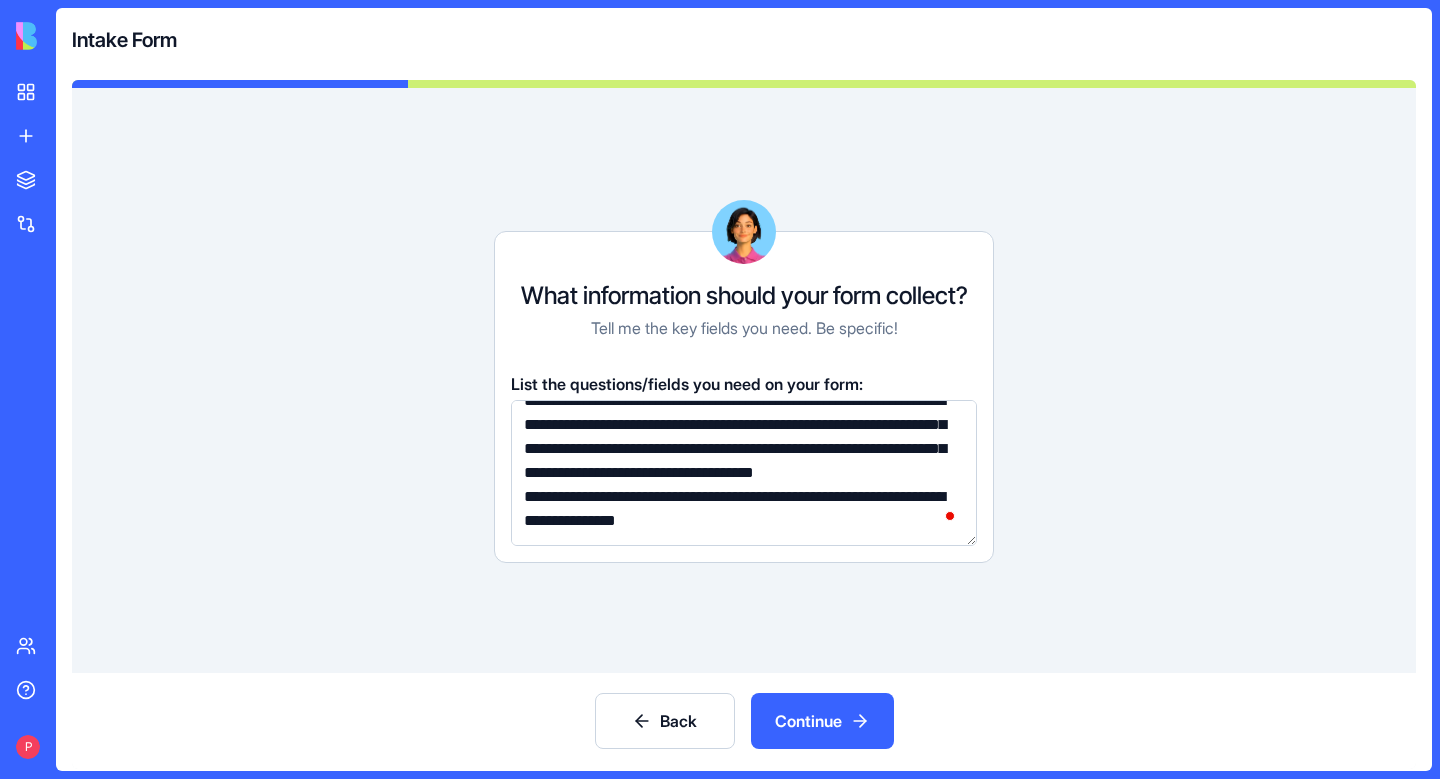 drag, startPoint x: 782, startPoint y: 505, endPoint x: 541, endPoint y: 442, distance: 249.09837 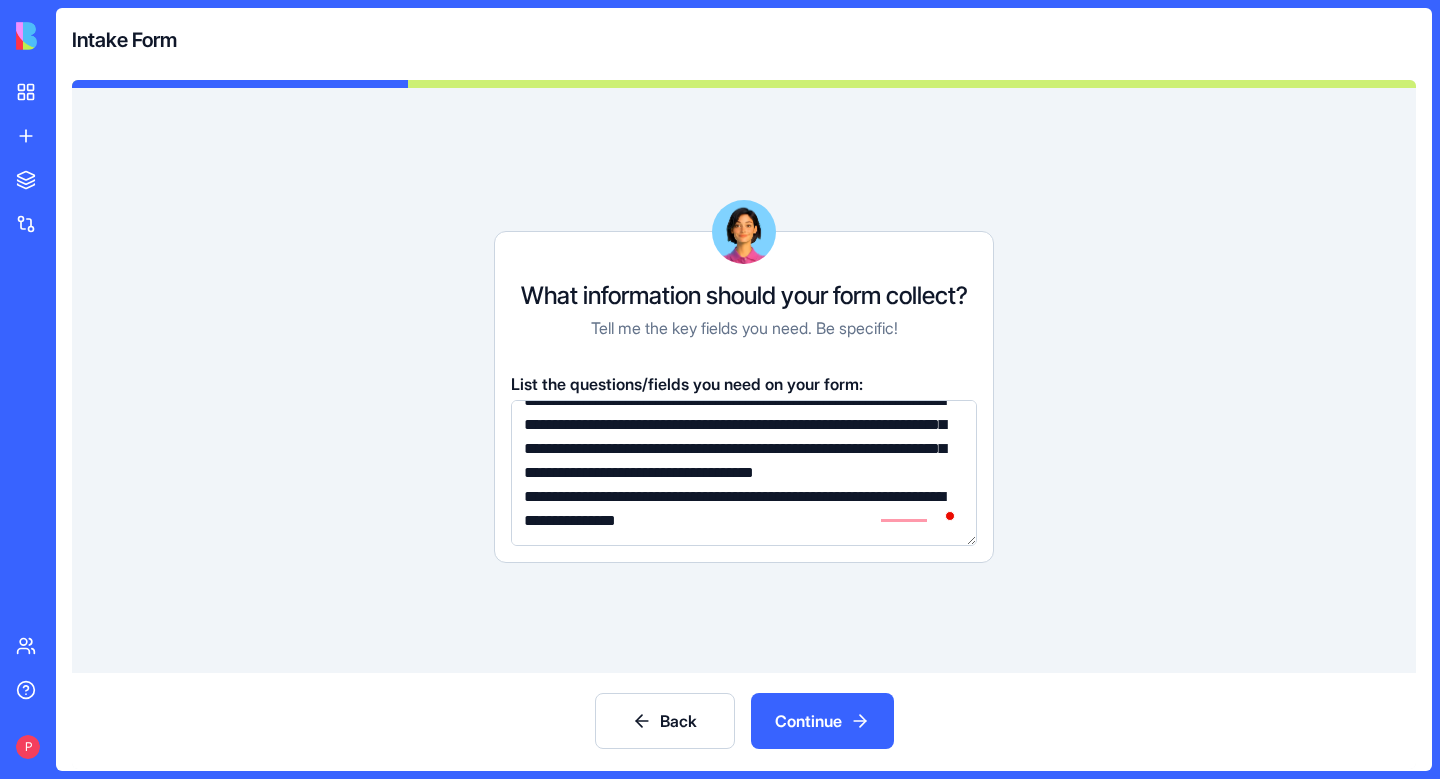 click at bounding box center [744, 473] 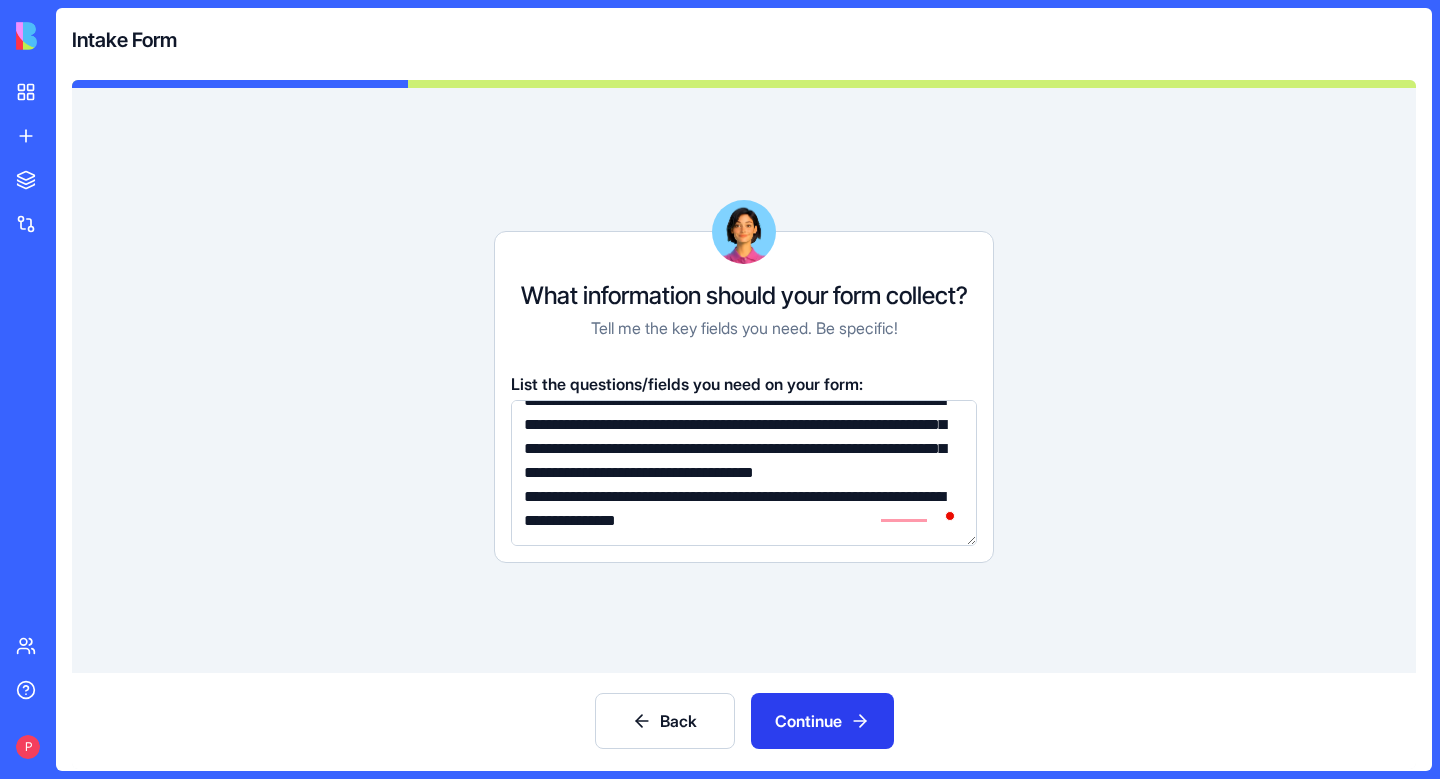 type on "**********" 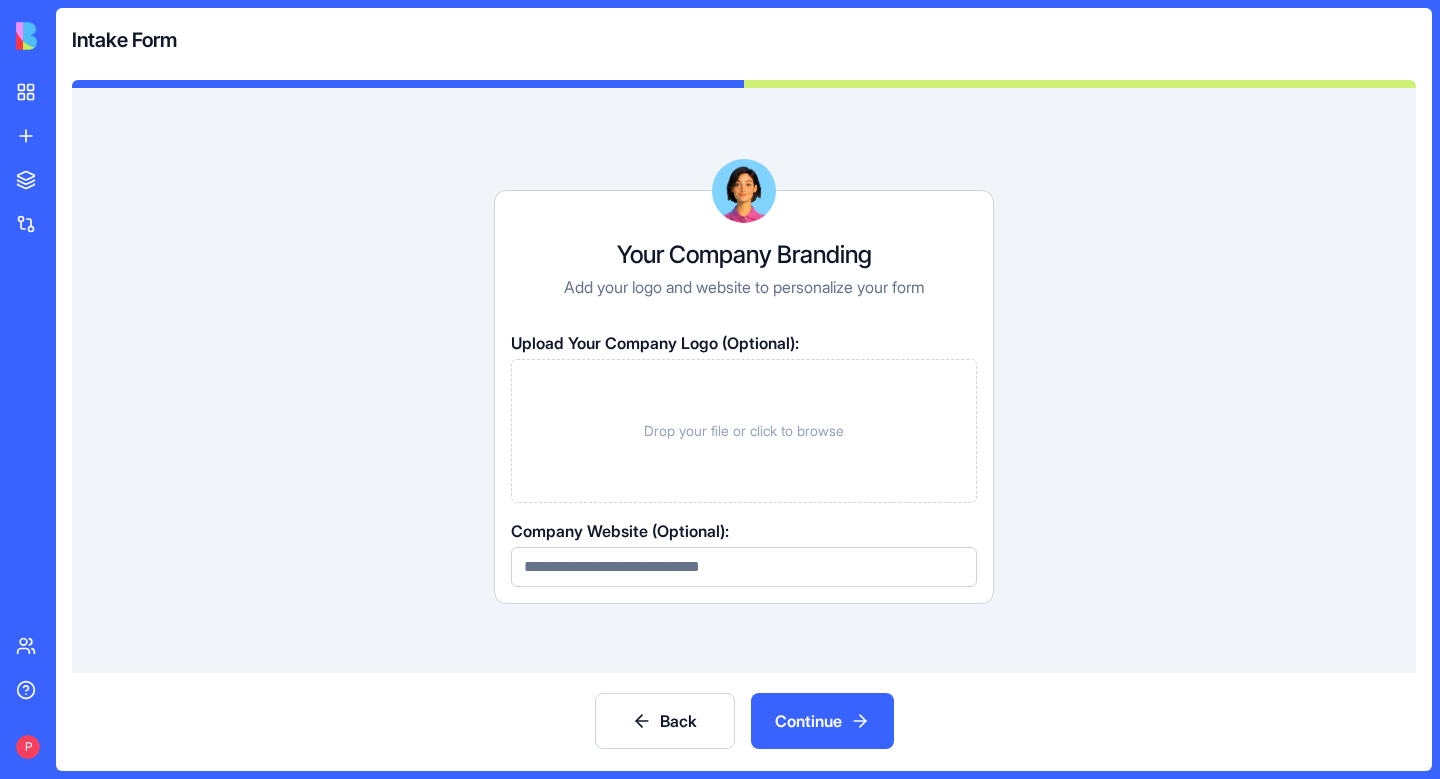 click at bounding box center [744, 567] 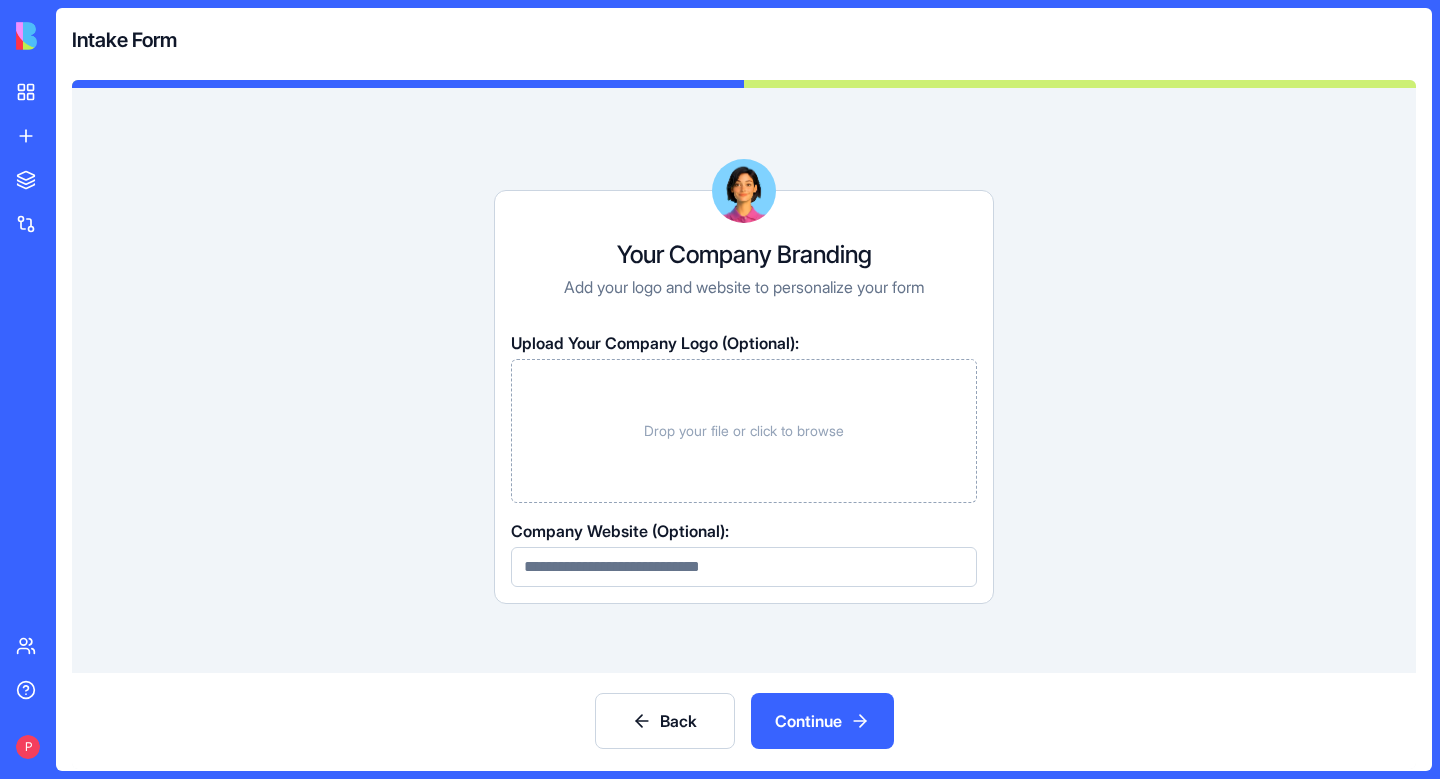 paste on "**********" 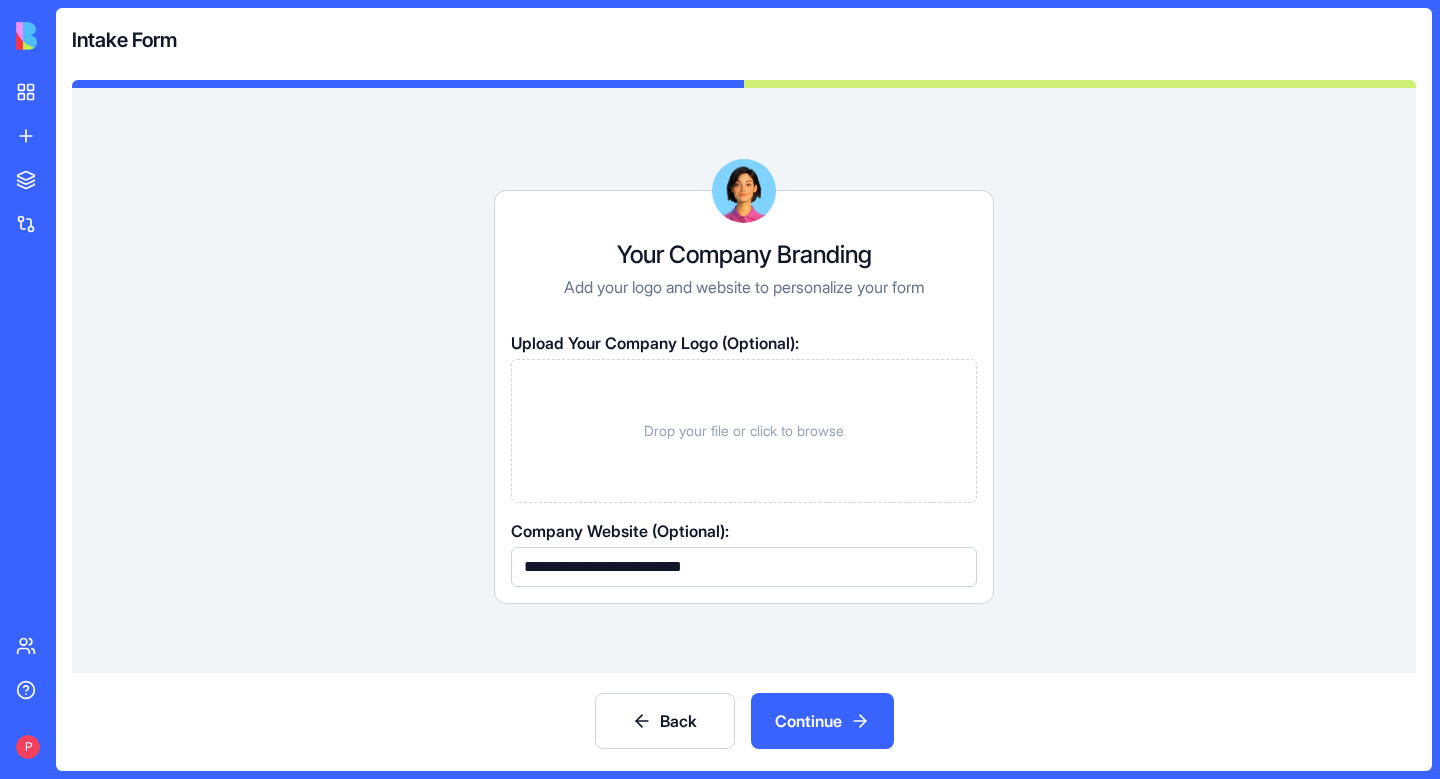 type on "**********" 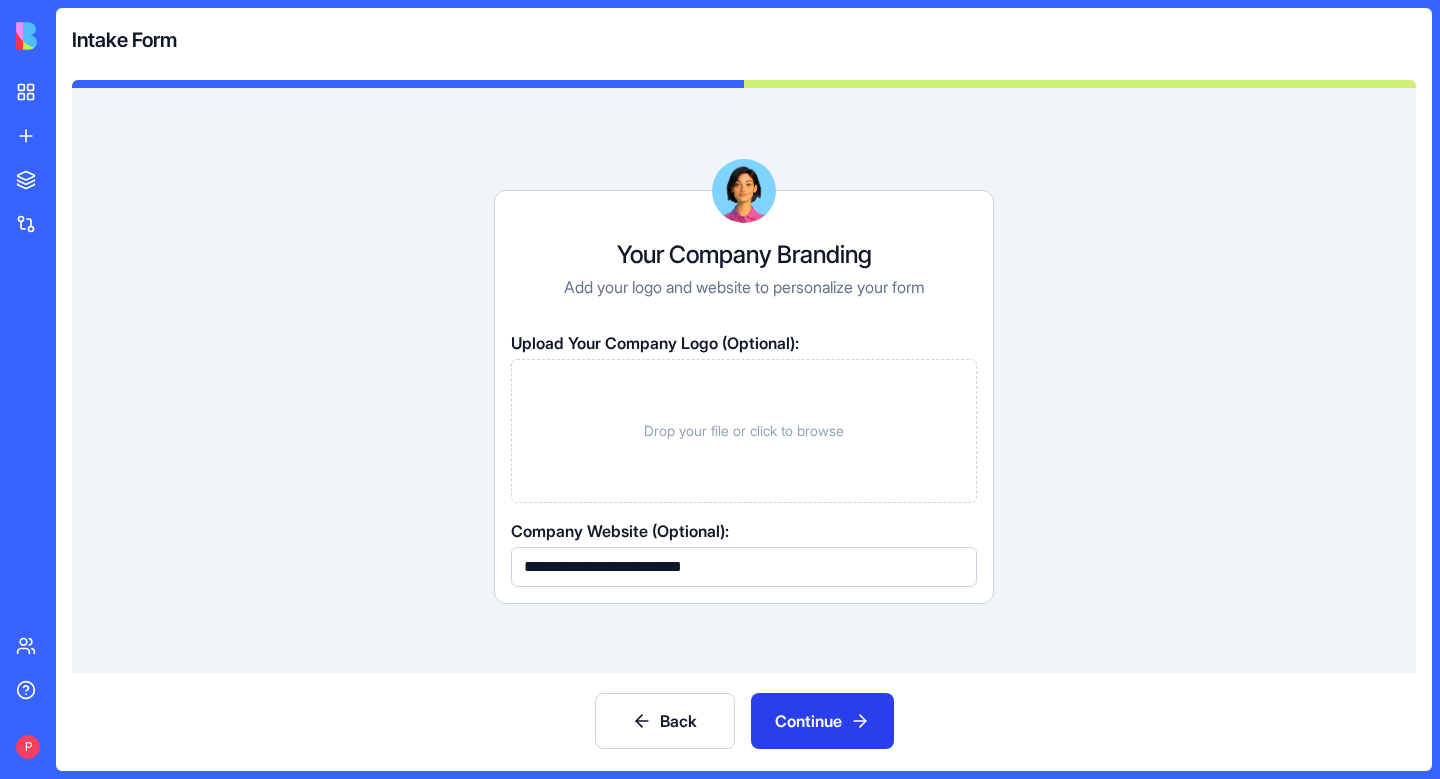 click on "Continue" at bounding box center [822, 721] 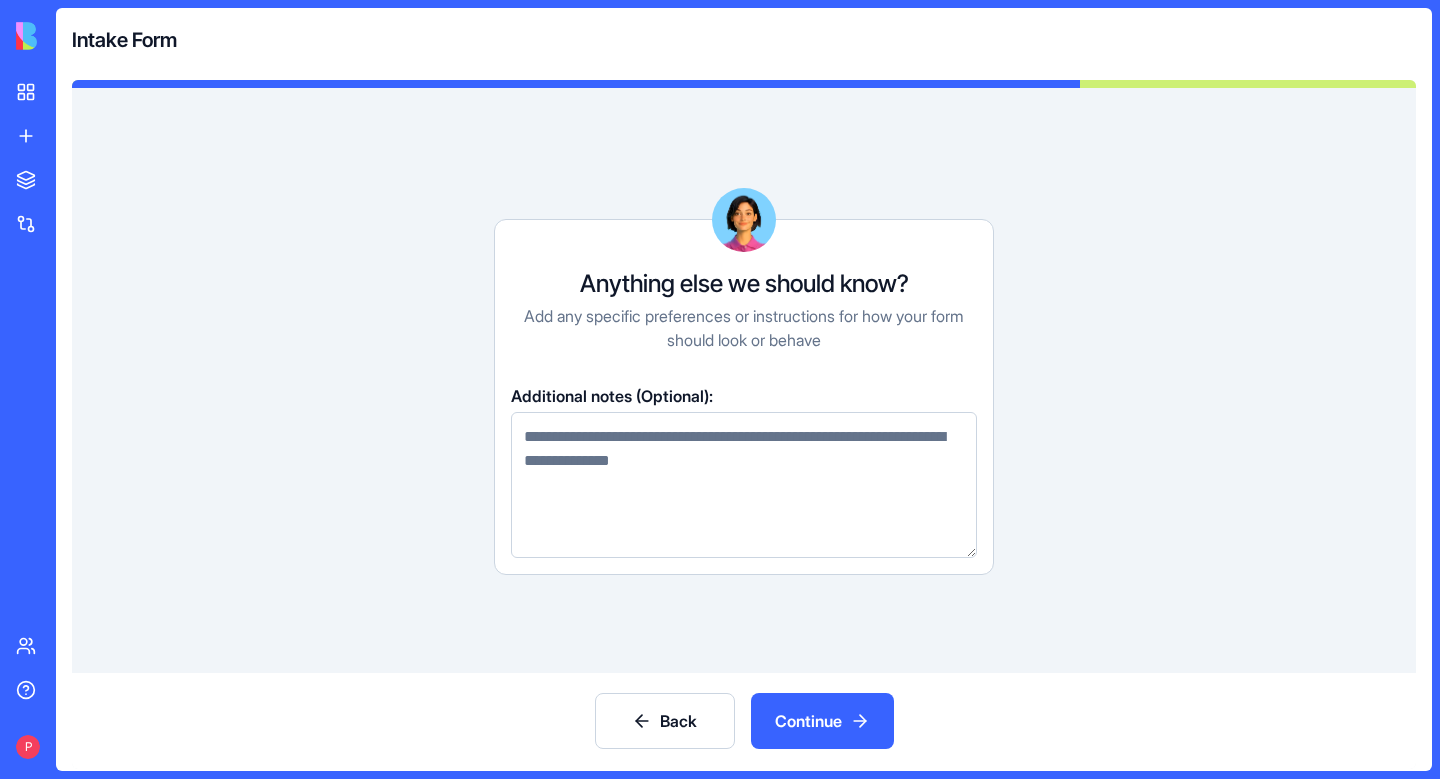 click at bounding box center (744, 485) 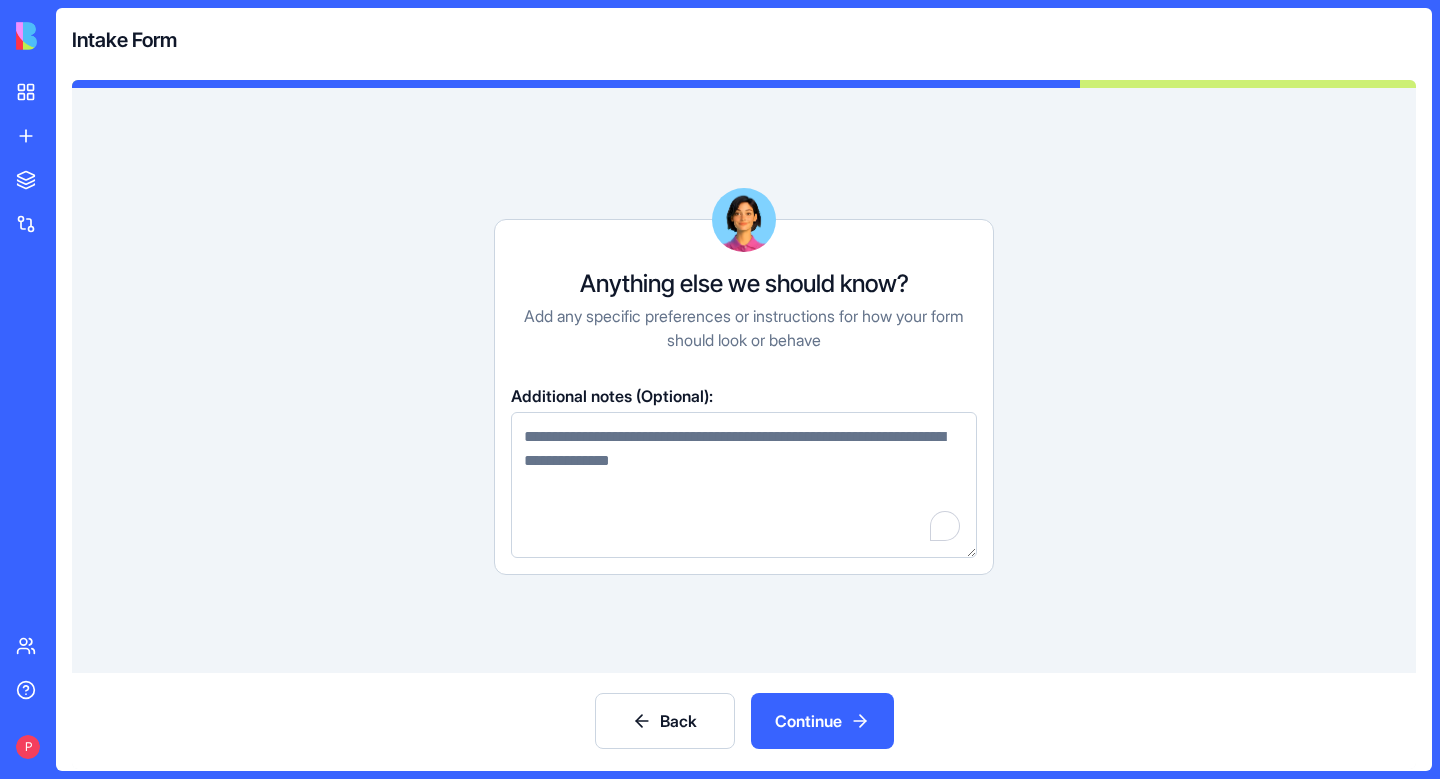 click at bounding box center (744, 485) 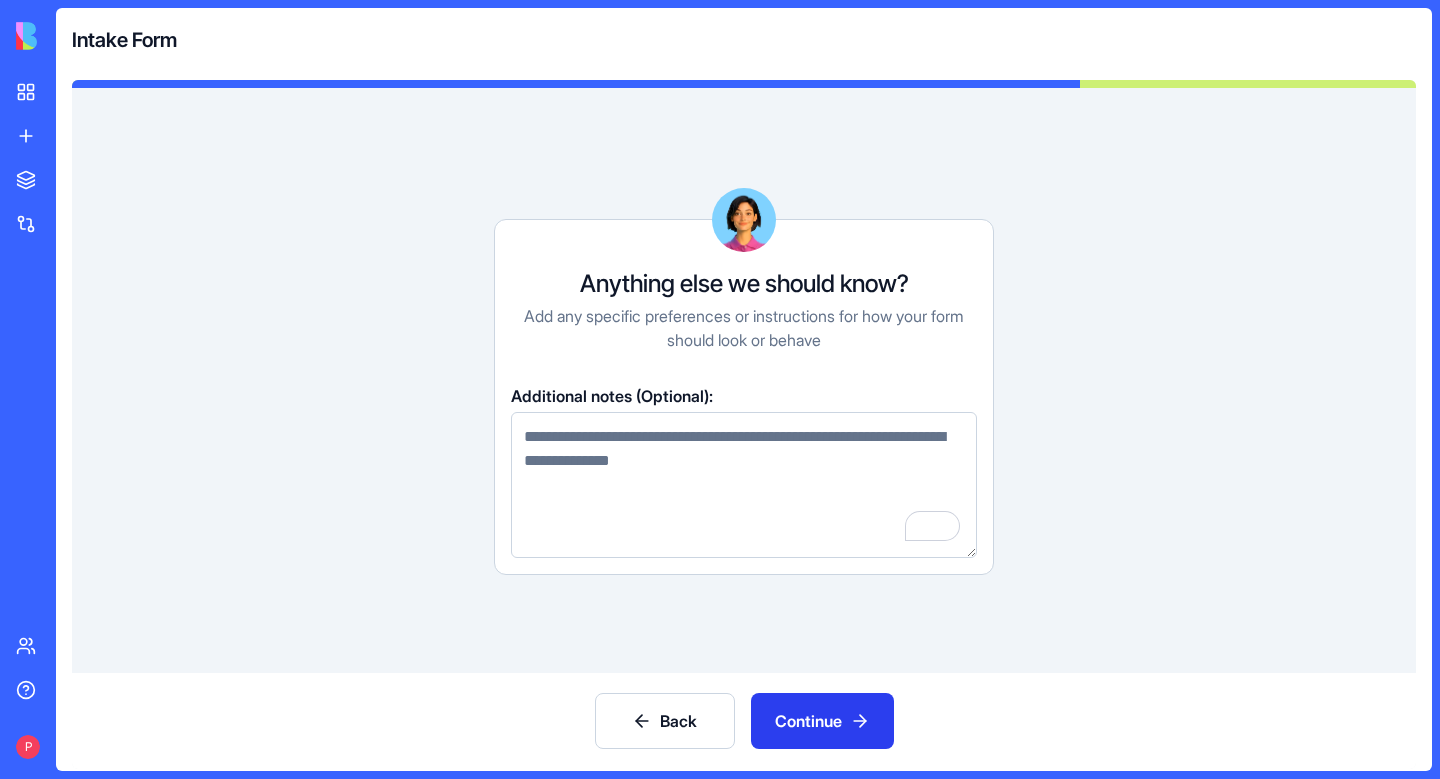 click on "Continue" at bounding box center [822, 721] 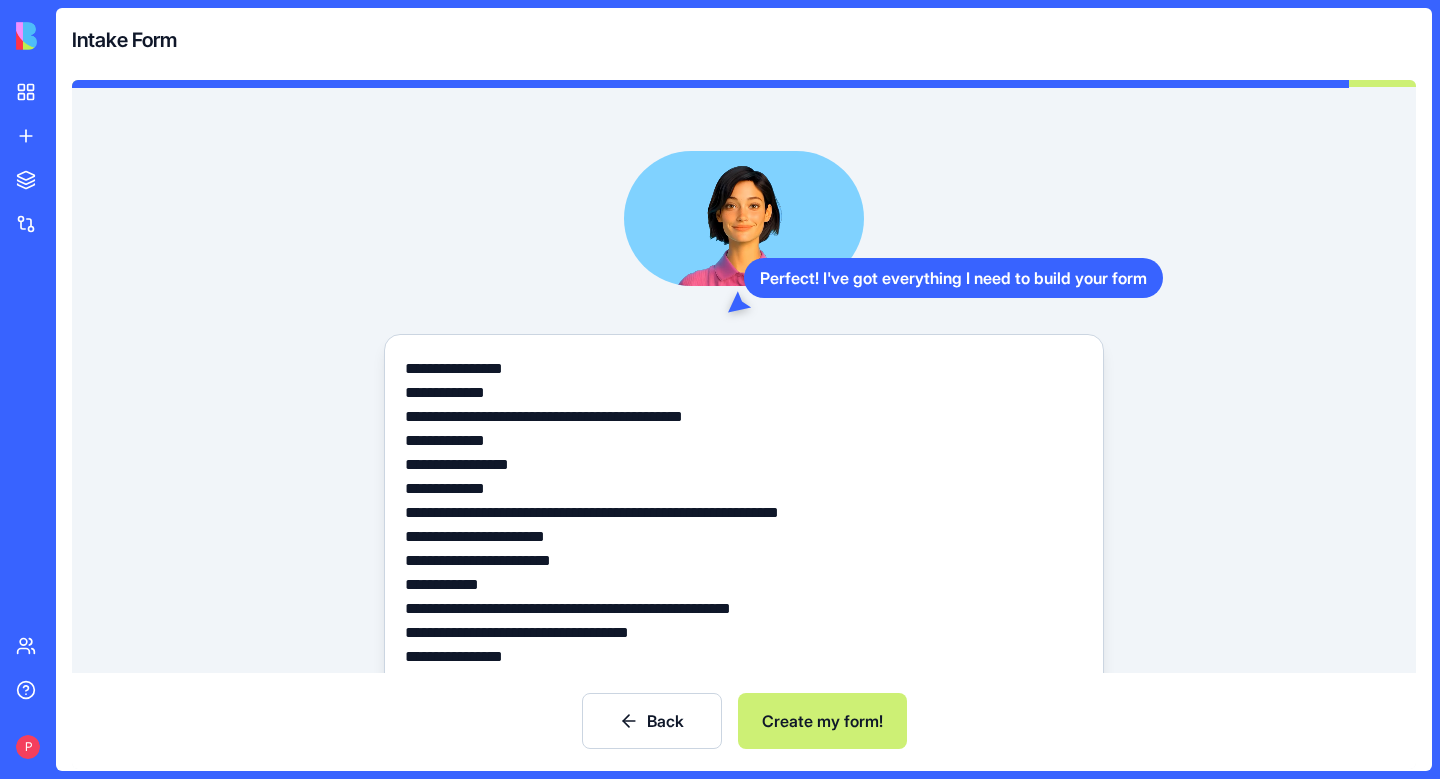 scroll, scrollTop: 458, scrollLeft: 0, axis: vertical 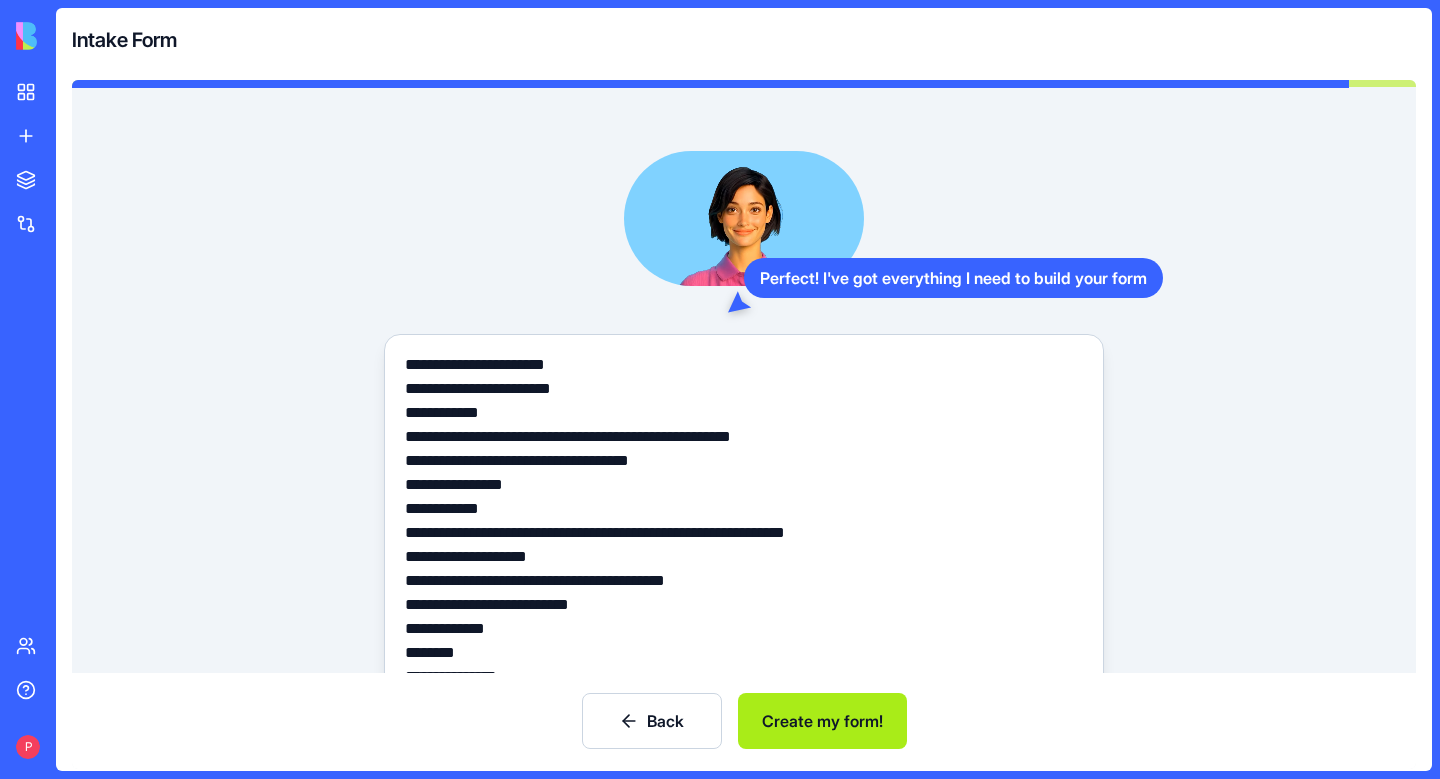 click on "Create my form!" at bounding box center [822, 721] 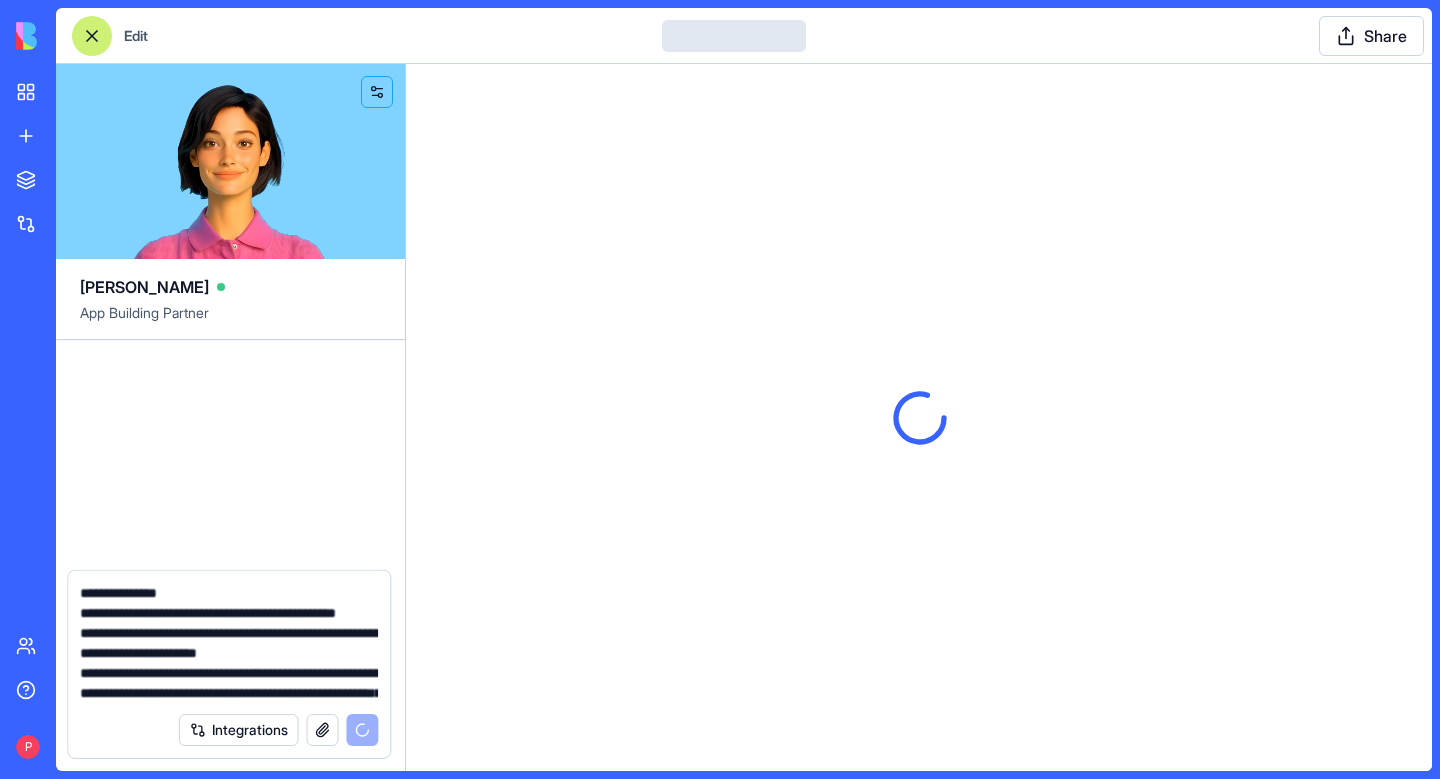 type 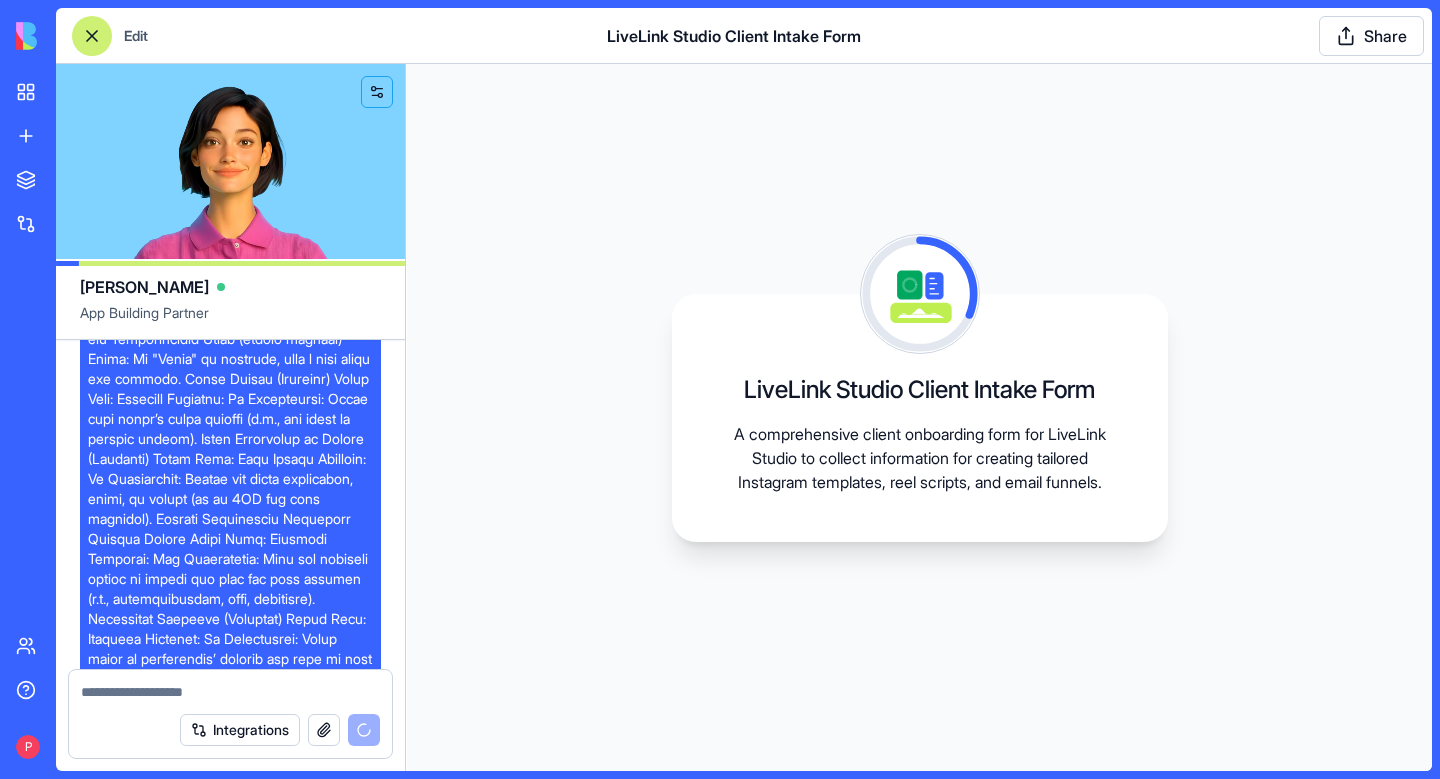 scroll, scrollTop: 3858, scrollLeft: 0, axis: vertical 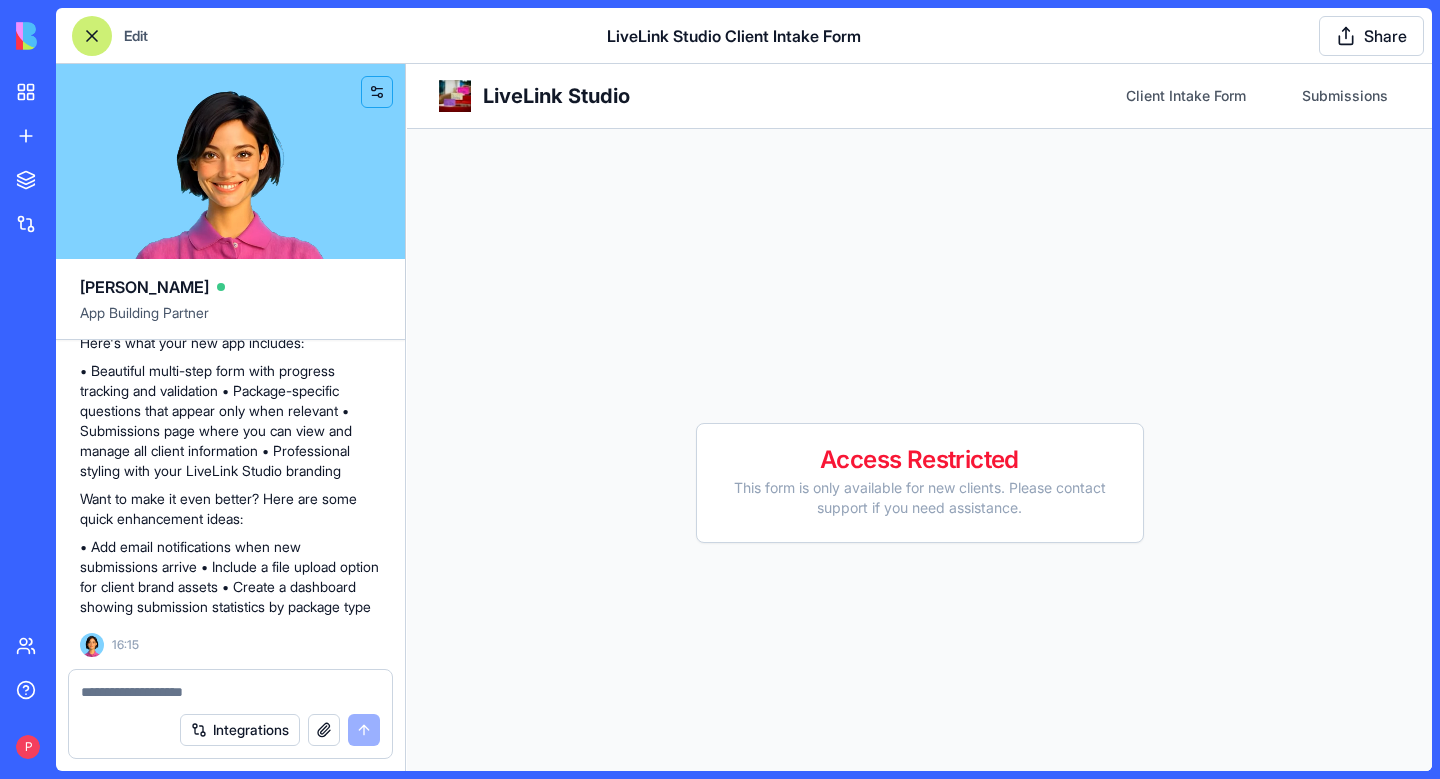 click on "Access Restricted This form is only available for new clients. Please contact support if you need assistance." at bounding box center (920, 483) 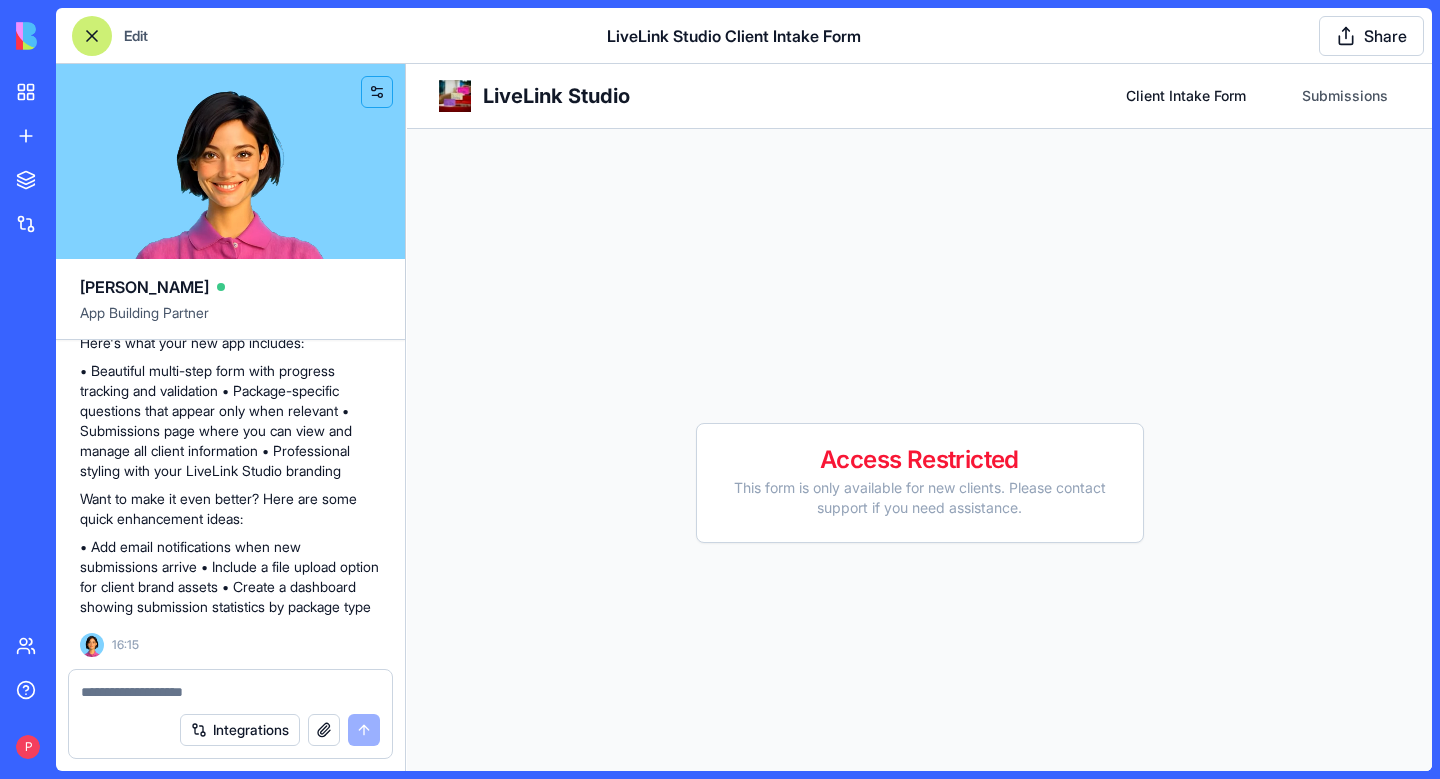 click on "Client Intake Form" at bounding box center [1186, 96] 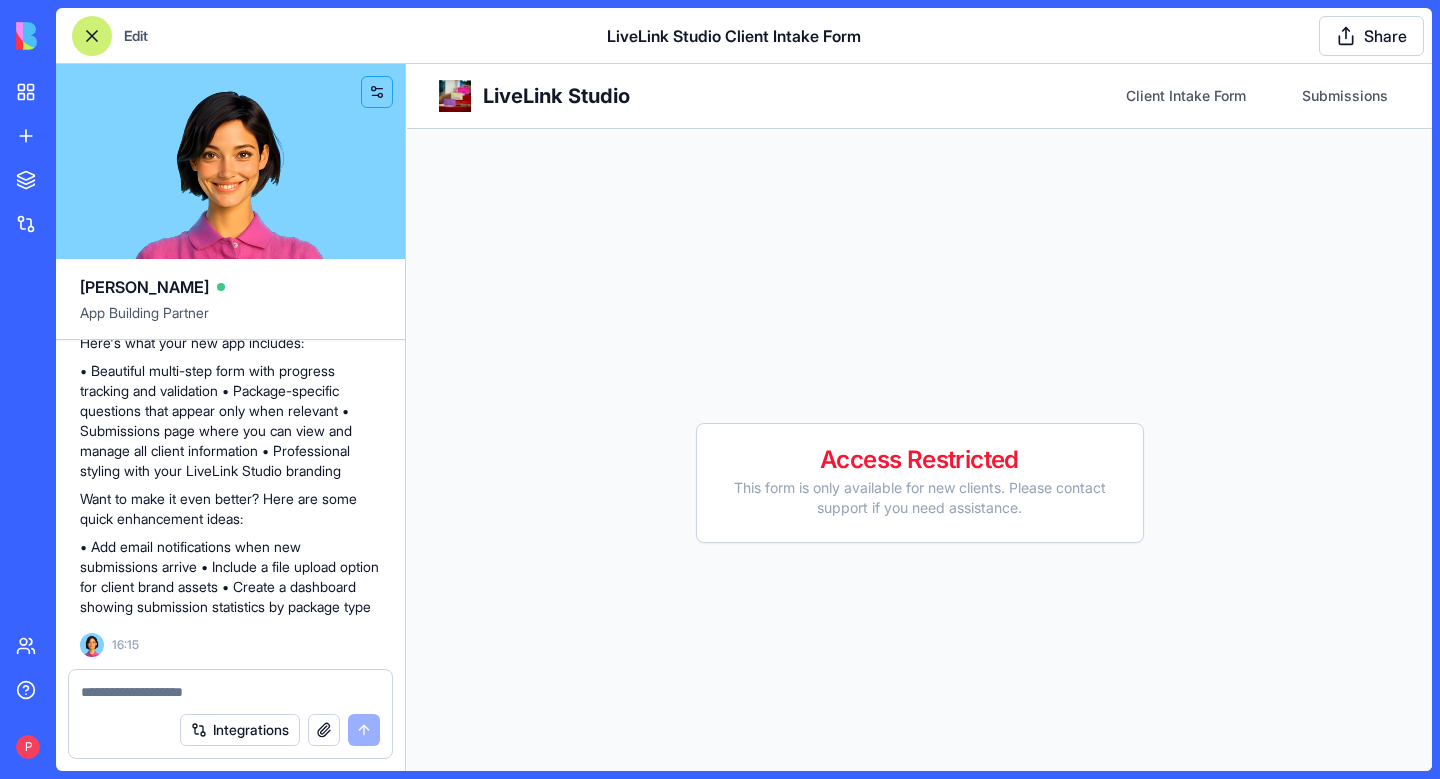 click on "LiveLink Studio" at bounding box center [556, 96] 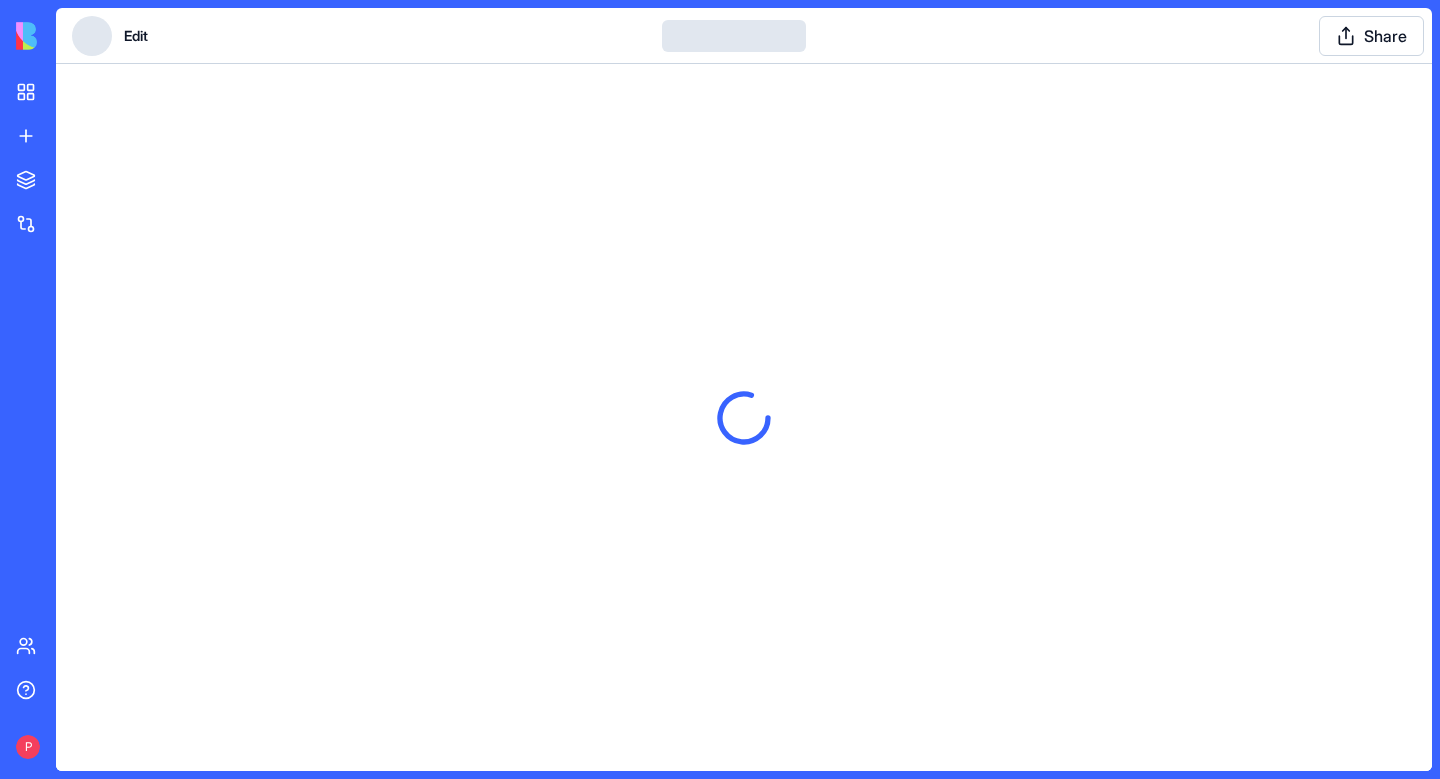 scroll, scrollTop: 0, scrollLeft: 0, axis: both 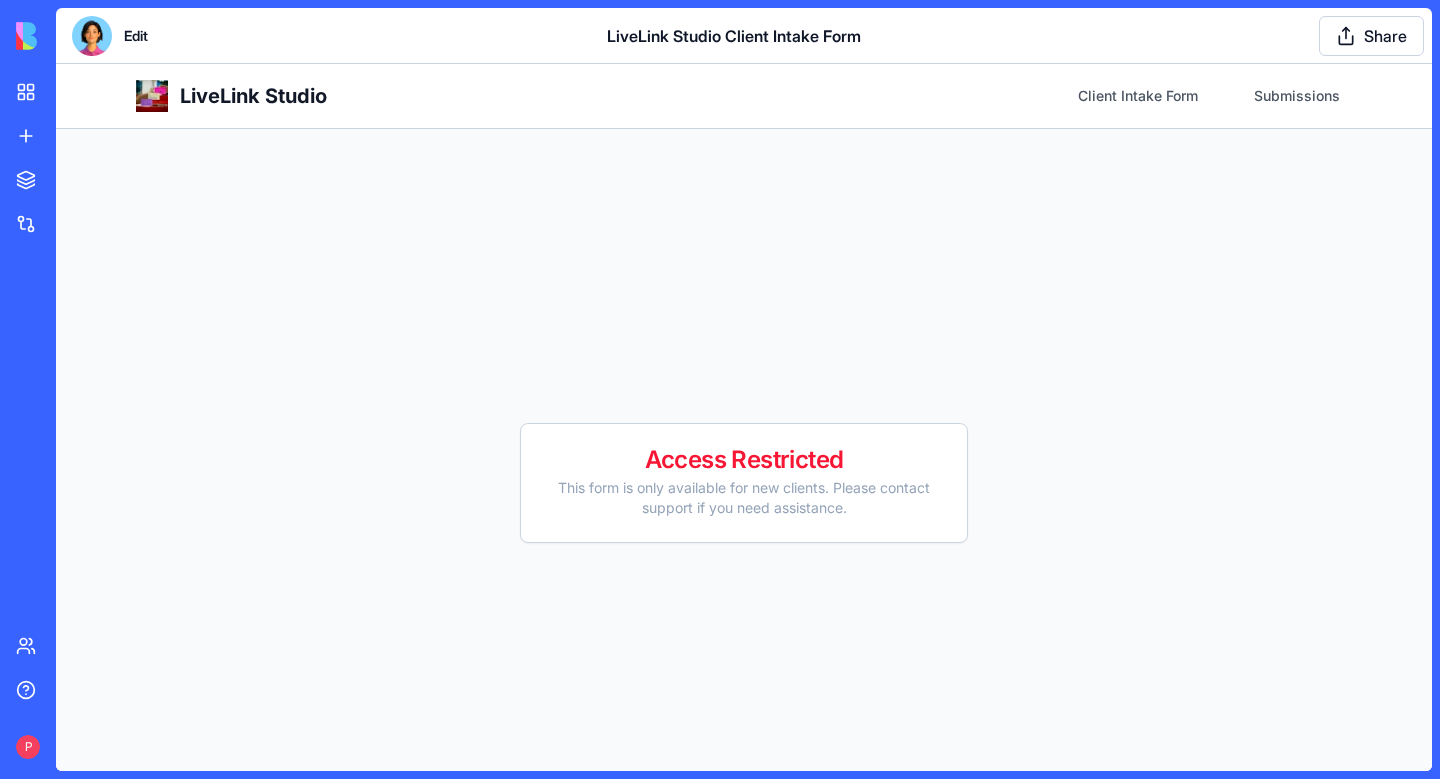 click on "LiveLink Studio" at bounding box center (231, 96) 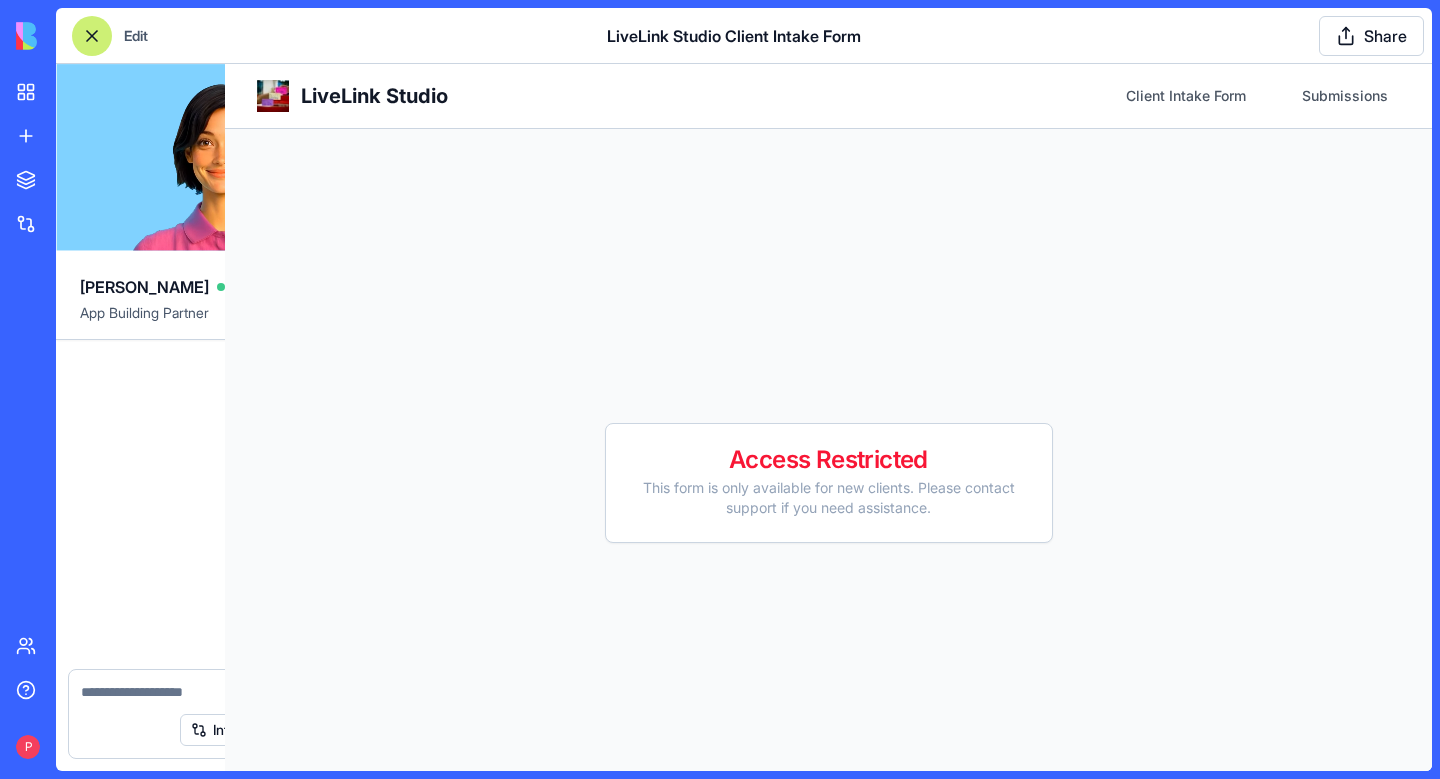 scroll, scrollTop: 4410, scrollLeft: 0, axis: vertical 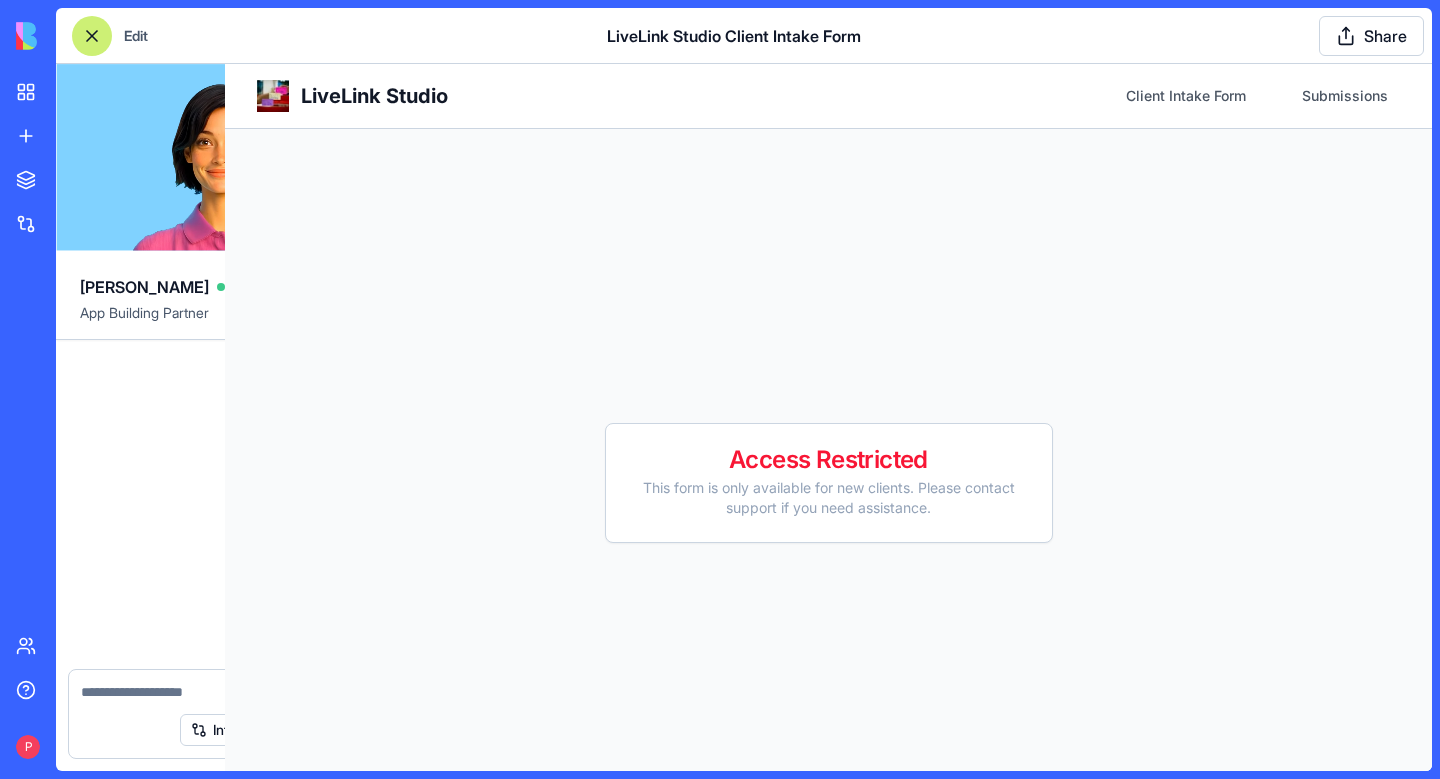 click at bounding box center [92, 36] 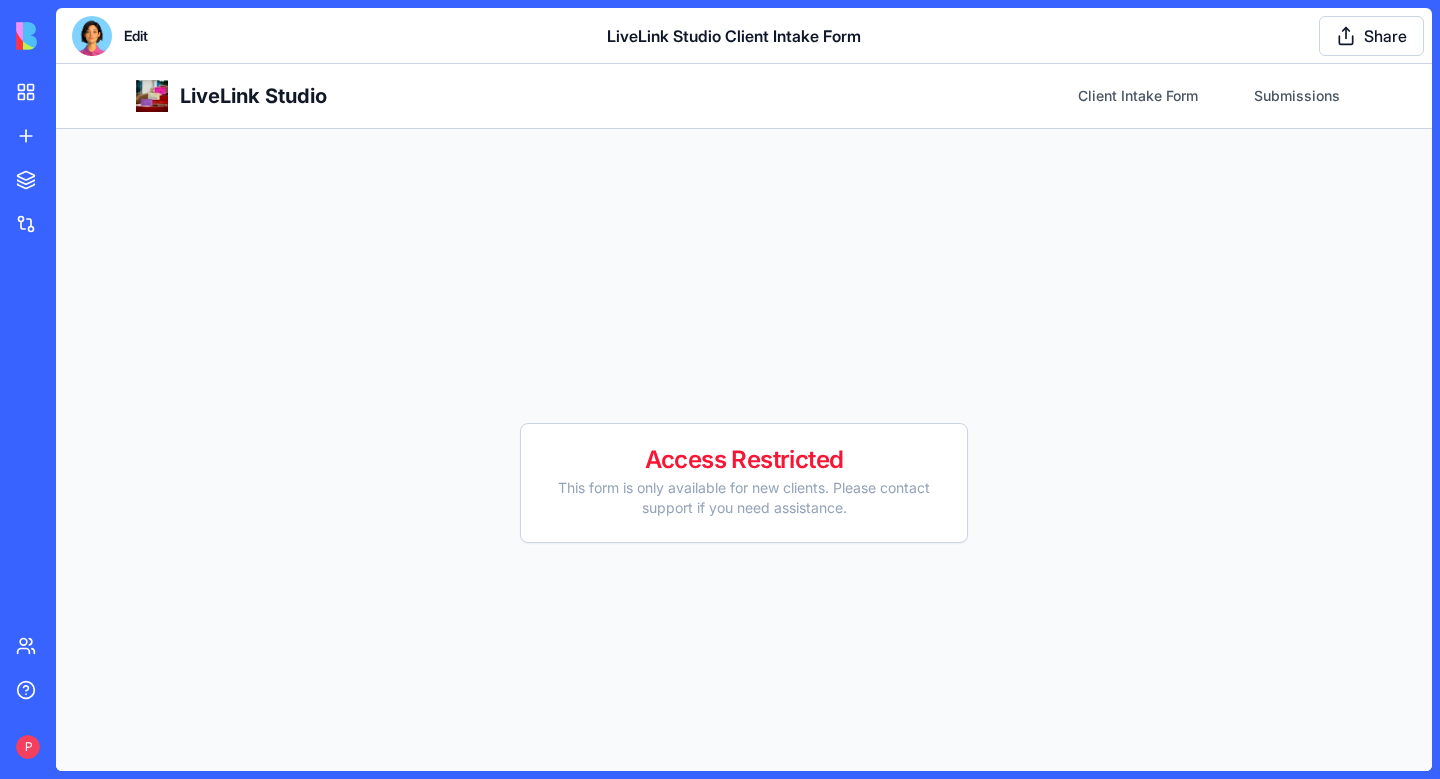 click on "My workspace New App
To pick up a draggable item, press the space bar.
While dragging, use the arrow keys to move the item.
Press space again to drop the item in its new position, or press escape to cancel.
Marketplace Integrations Team Help P Edit LiveLink Studio Client Intake Form Share" at bounding box center (720, 389) 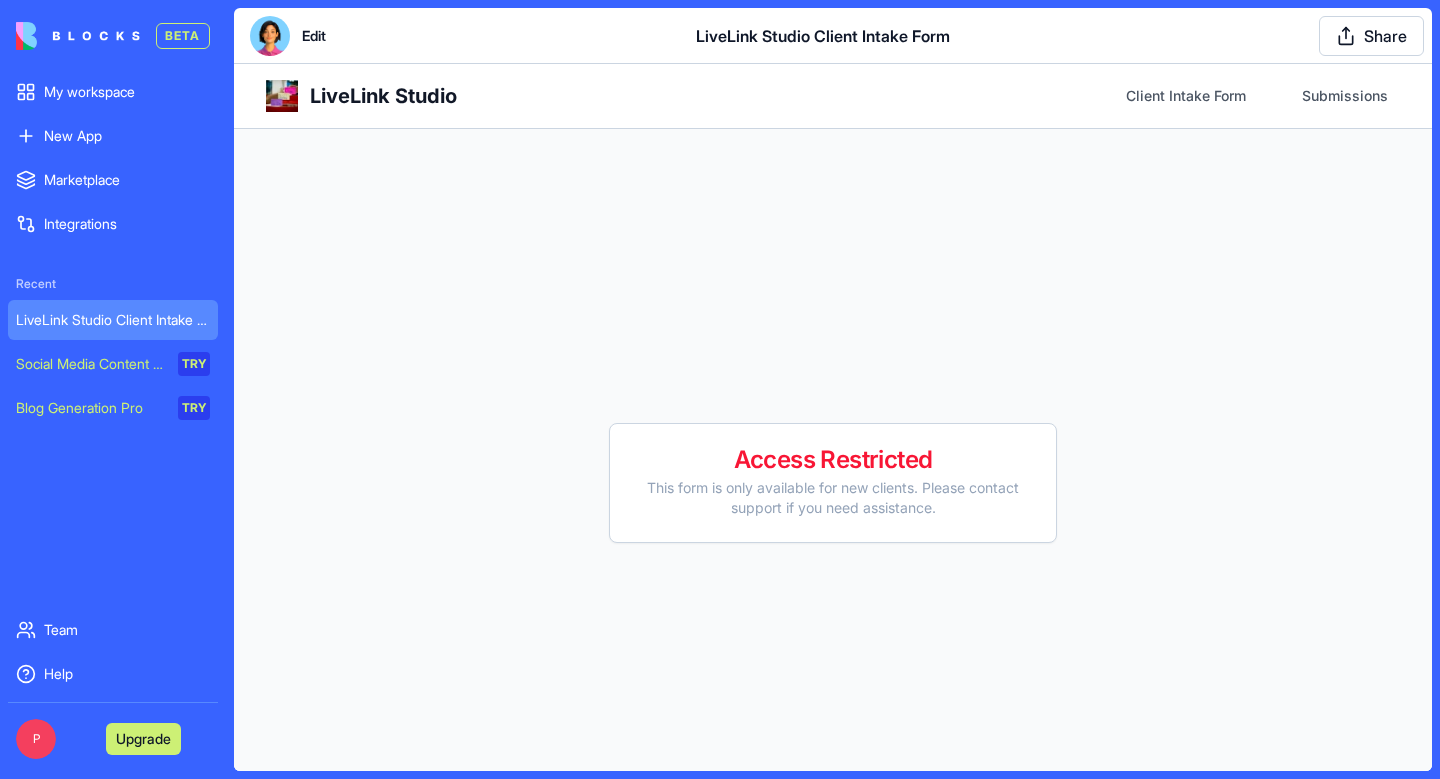 click at bounding box center [78, 36] 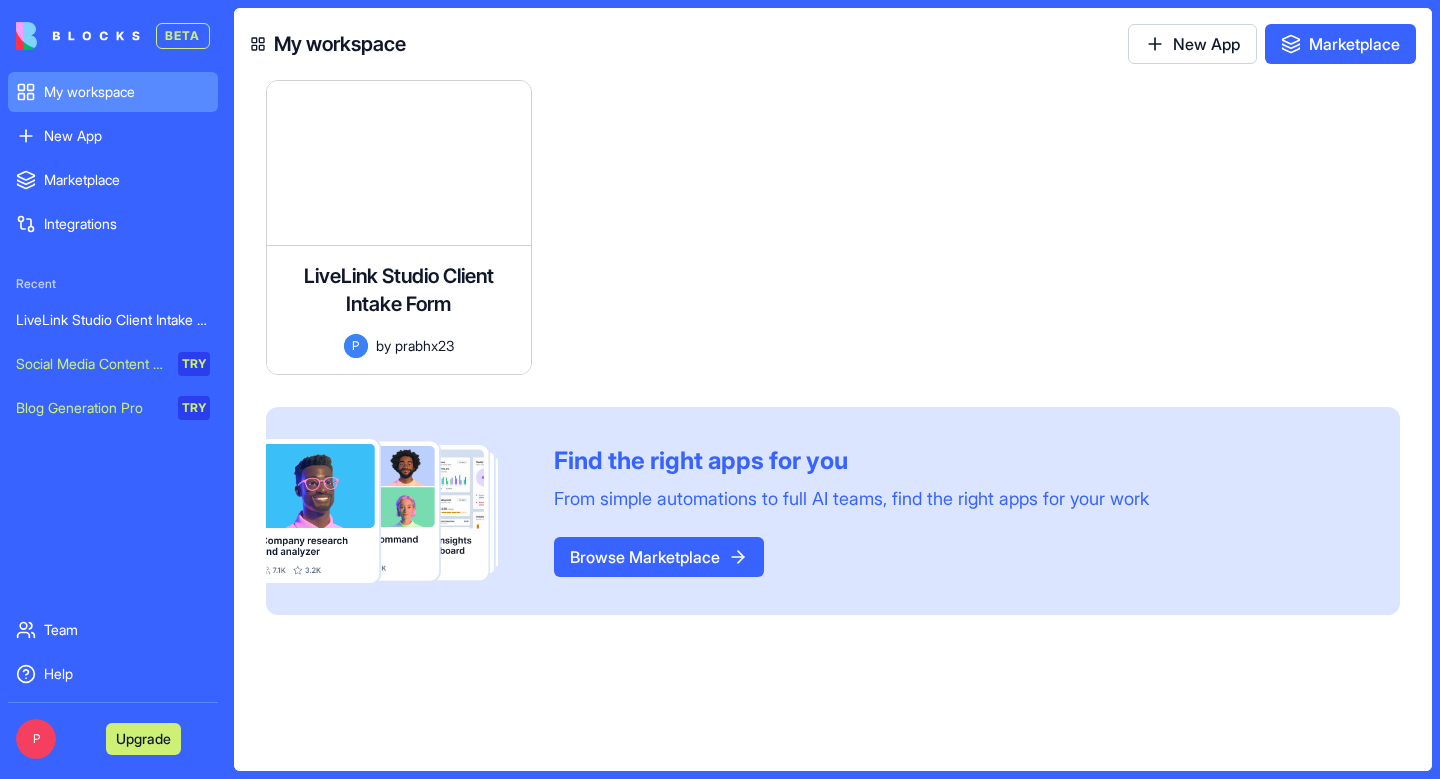 click on "BETA" at bounding box center [183, 36] 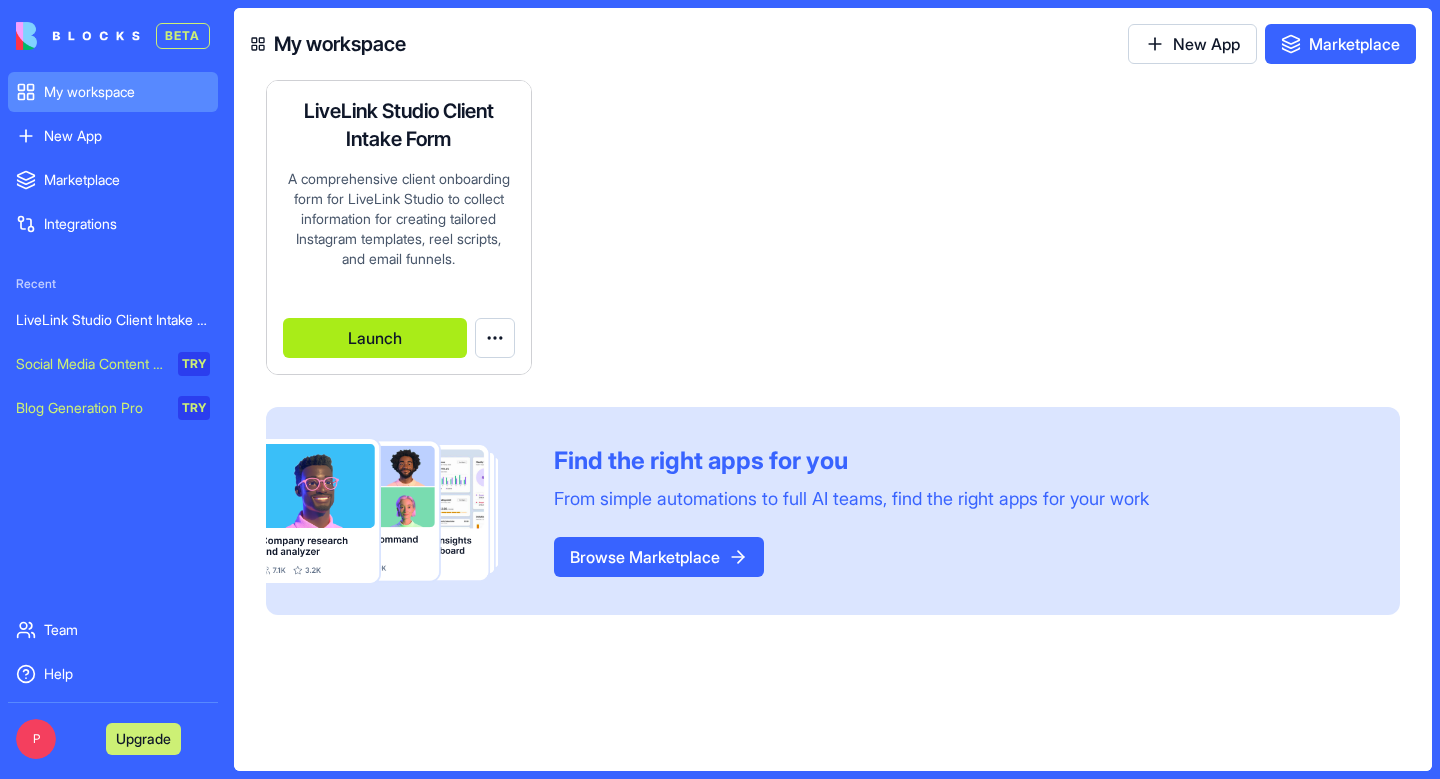 click on "Launch" at bounding box center (375, 338) 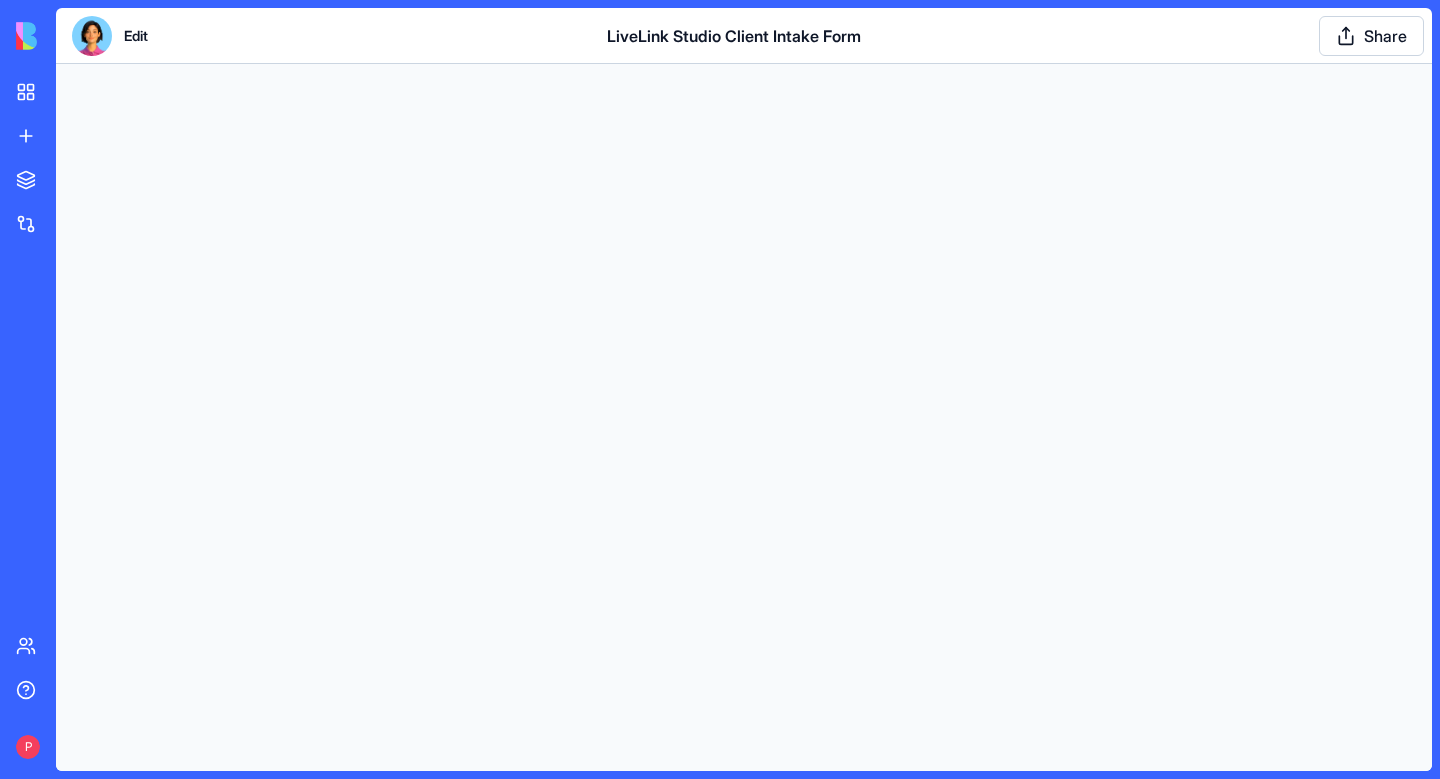 scroll, scrollTop: 0, scrollLeft: 0, axis: both 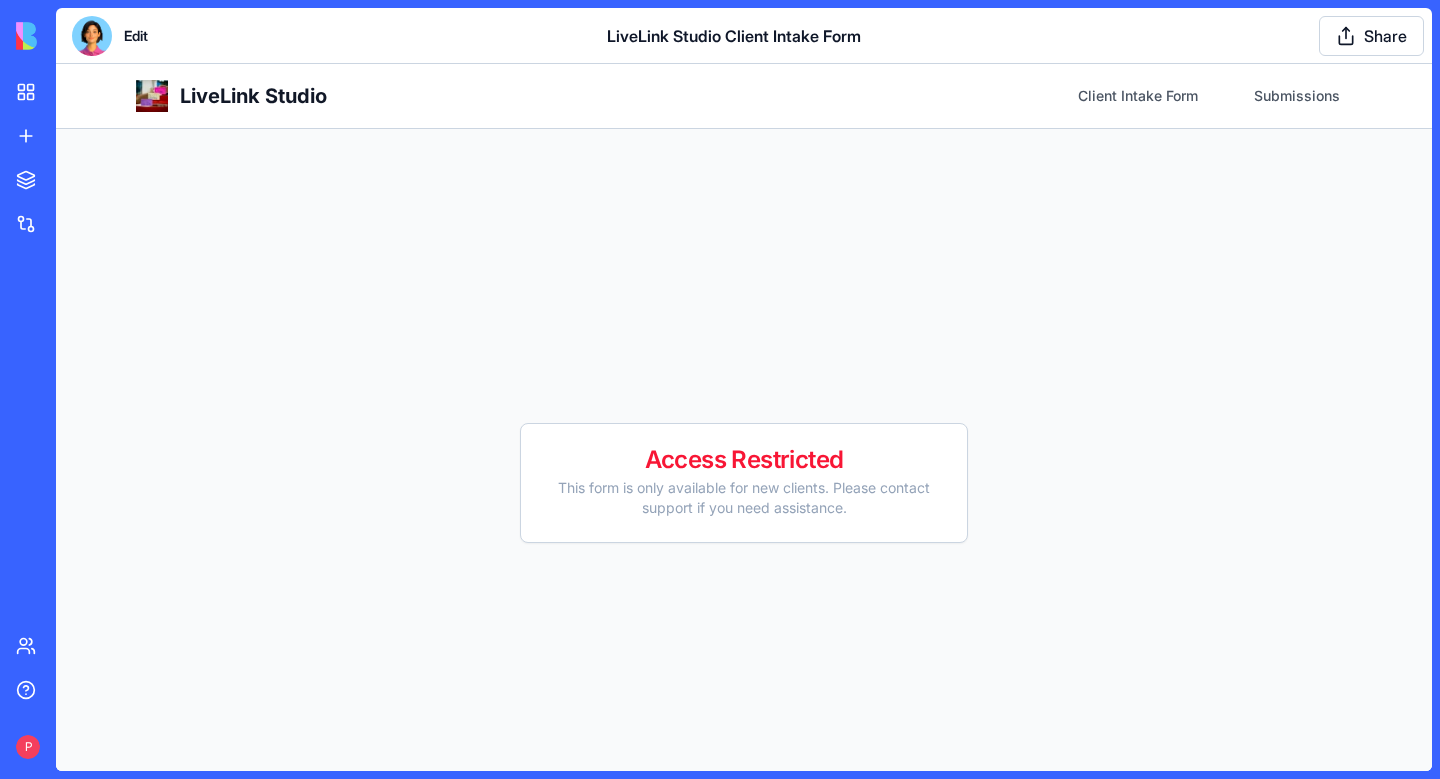click on "This form is only available for new clients. Please contact support if you need assistance." at bounding box center (744, 498) 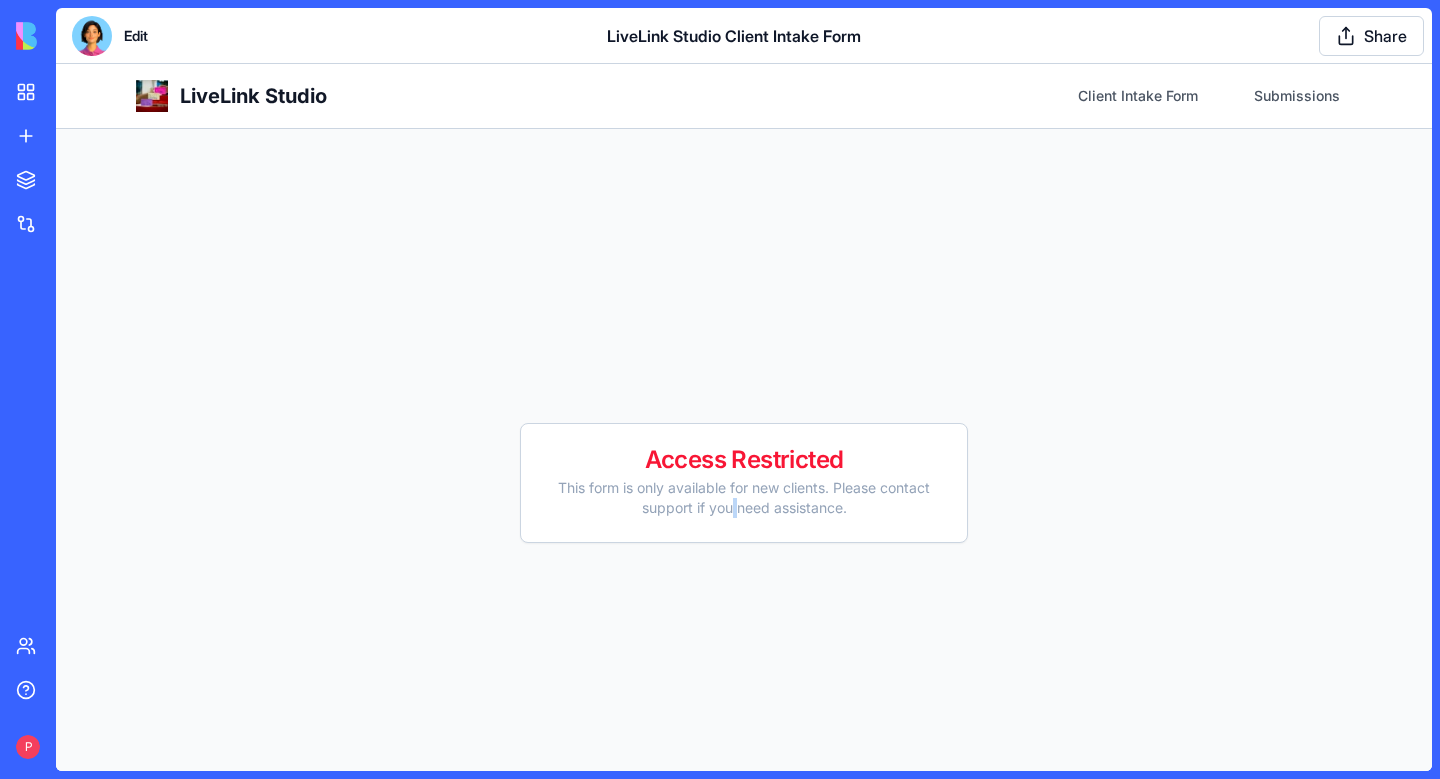 click on "This form is only available for new clients. Please contact support if you need assistance." at bounding box center [744, 498] 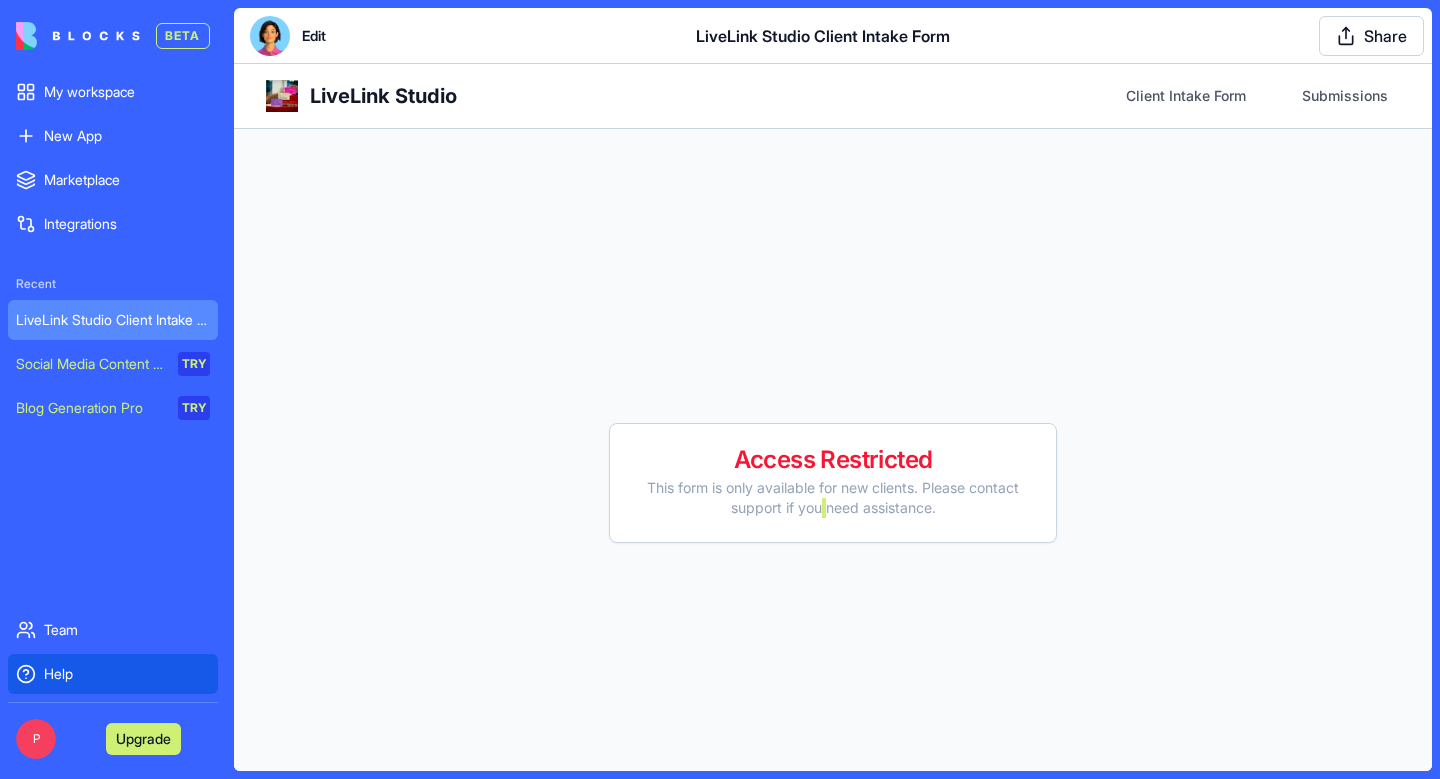 click on "Help" at bounding box center (127, 674) 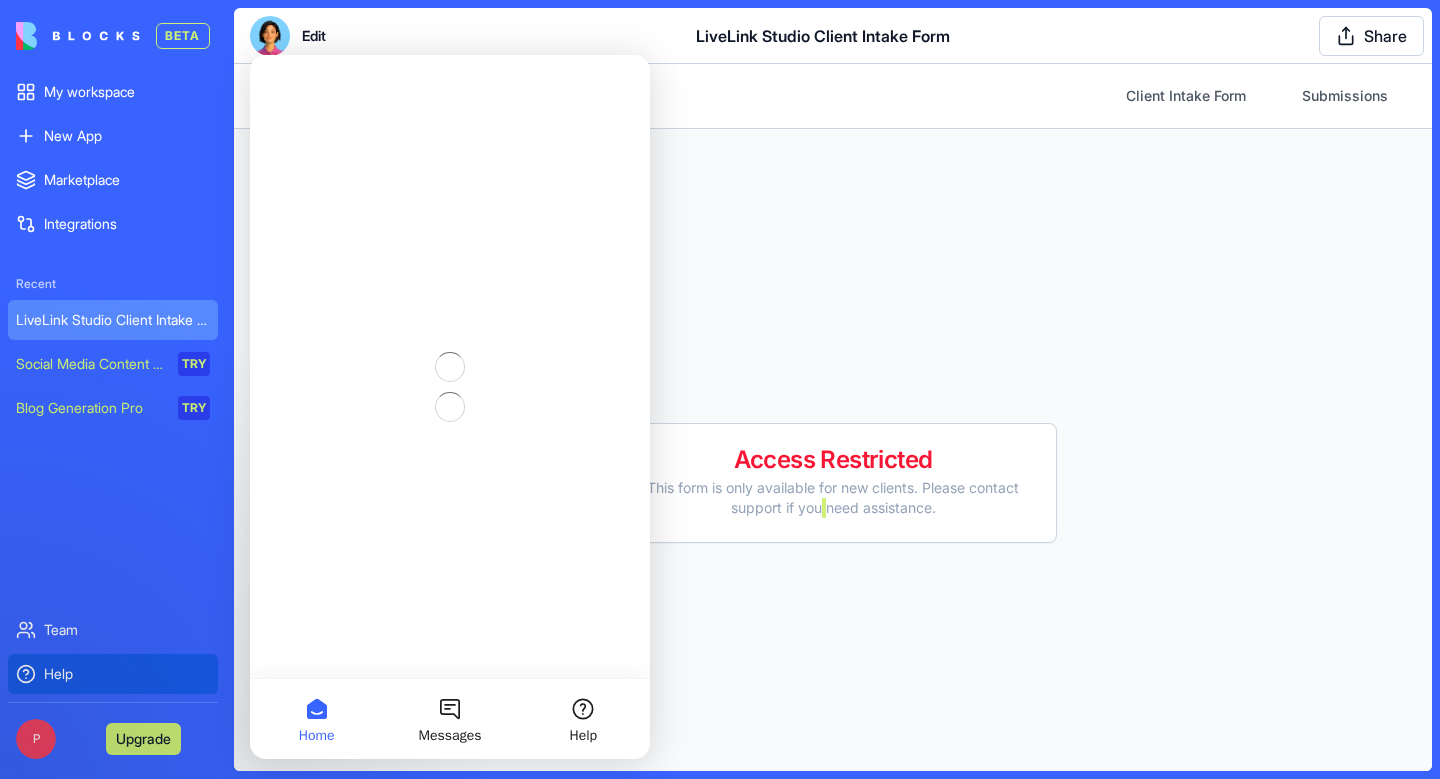 scroll, scrollTop: 0, scrollLeft: 0, axis: both 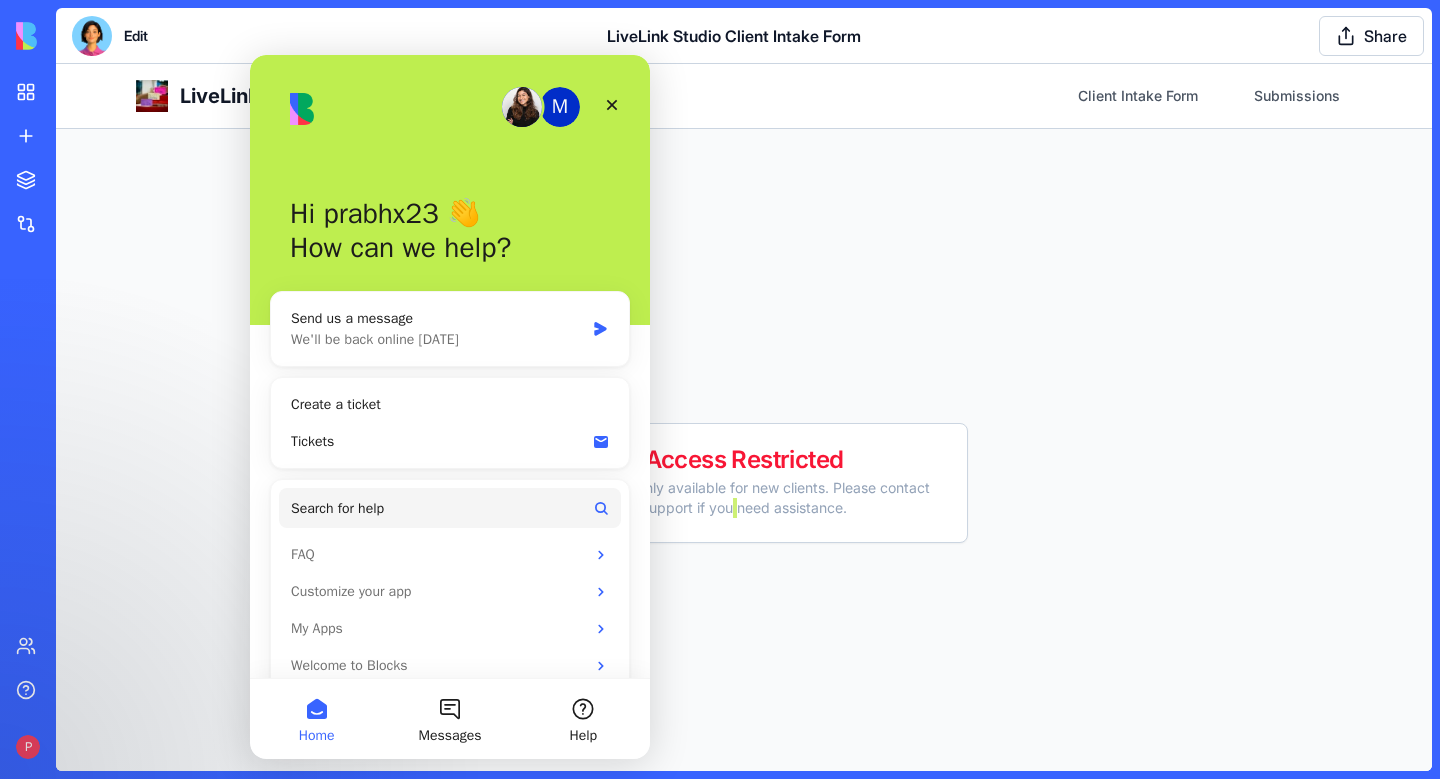 click on "M" at bounding box center (560, 107) 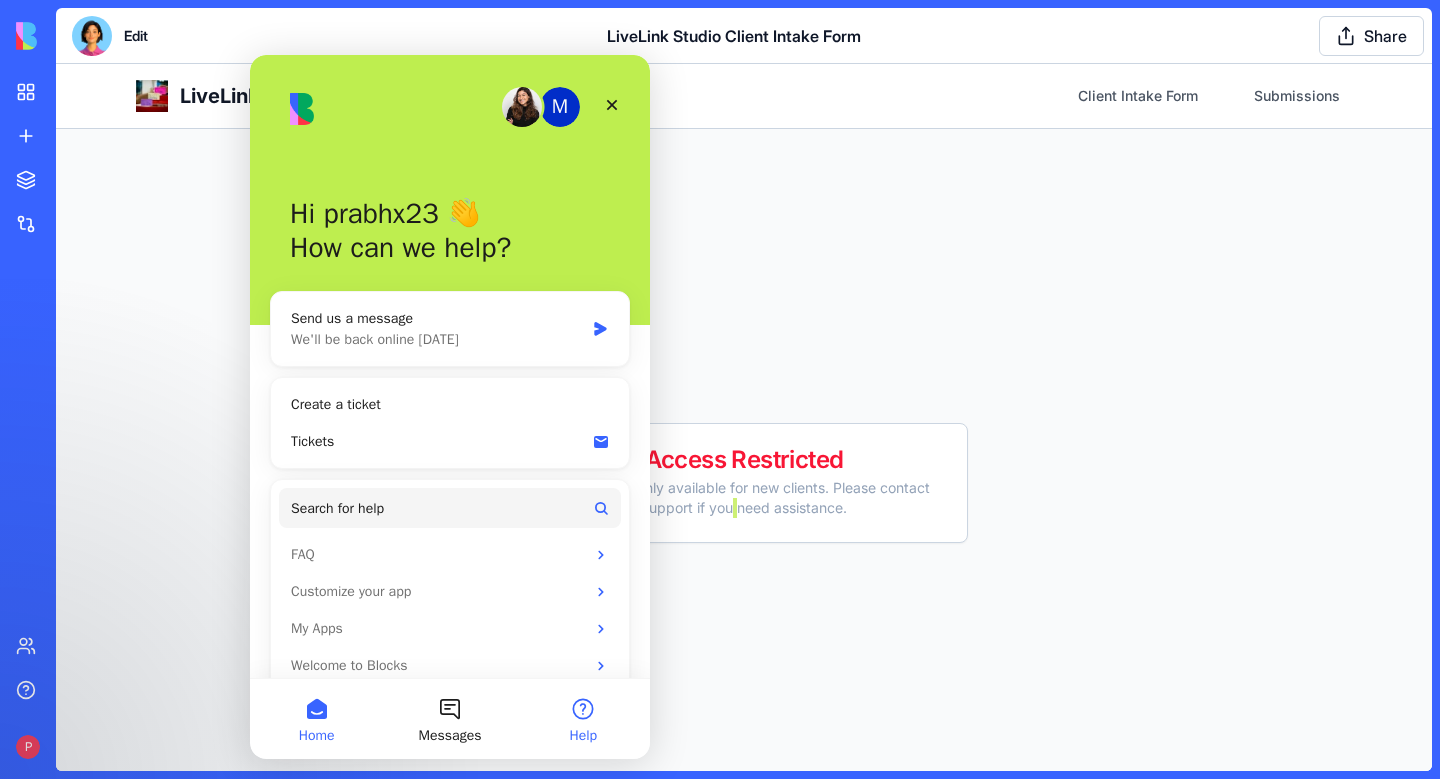 click on "Help" at bounding box center [583, 719] 